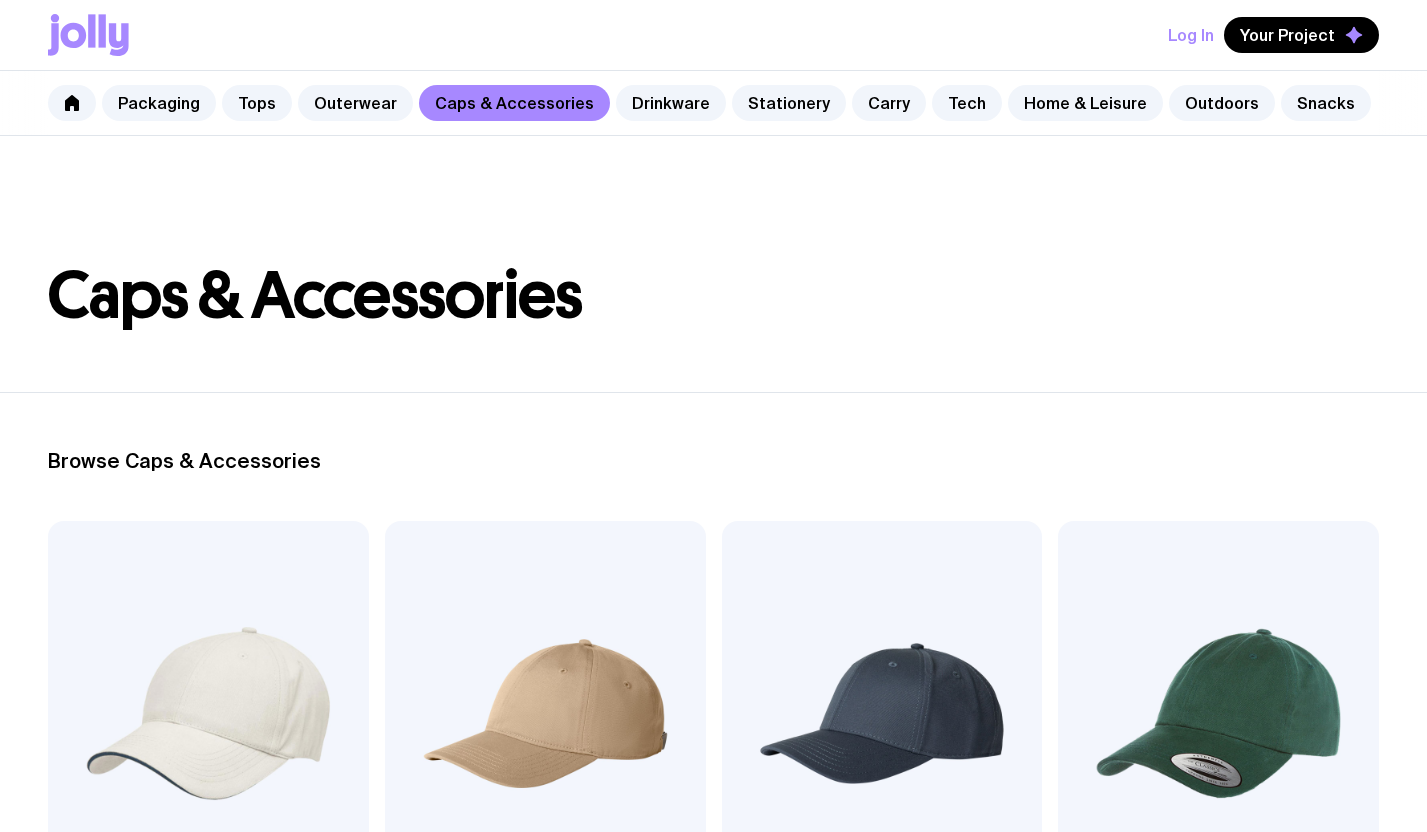 scroll, scrollTop: 1400, scrollLeft: 0, axis: vertical 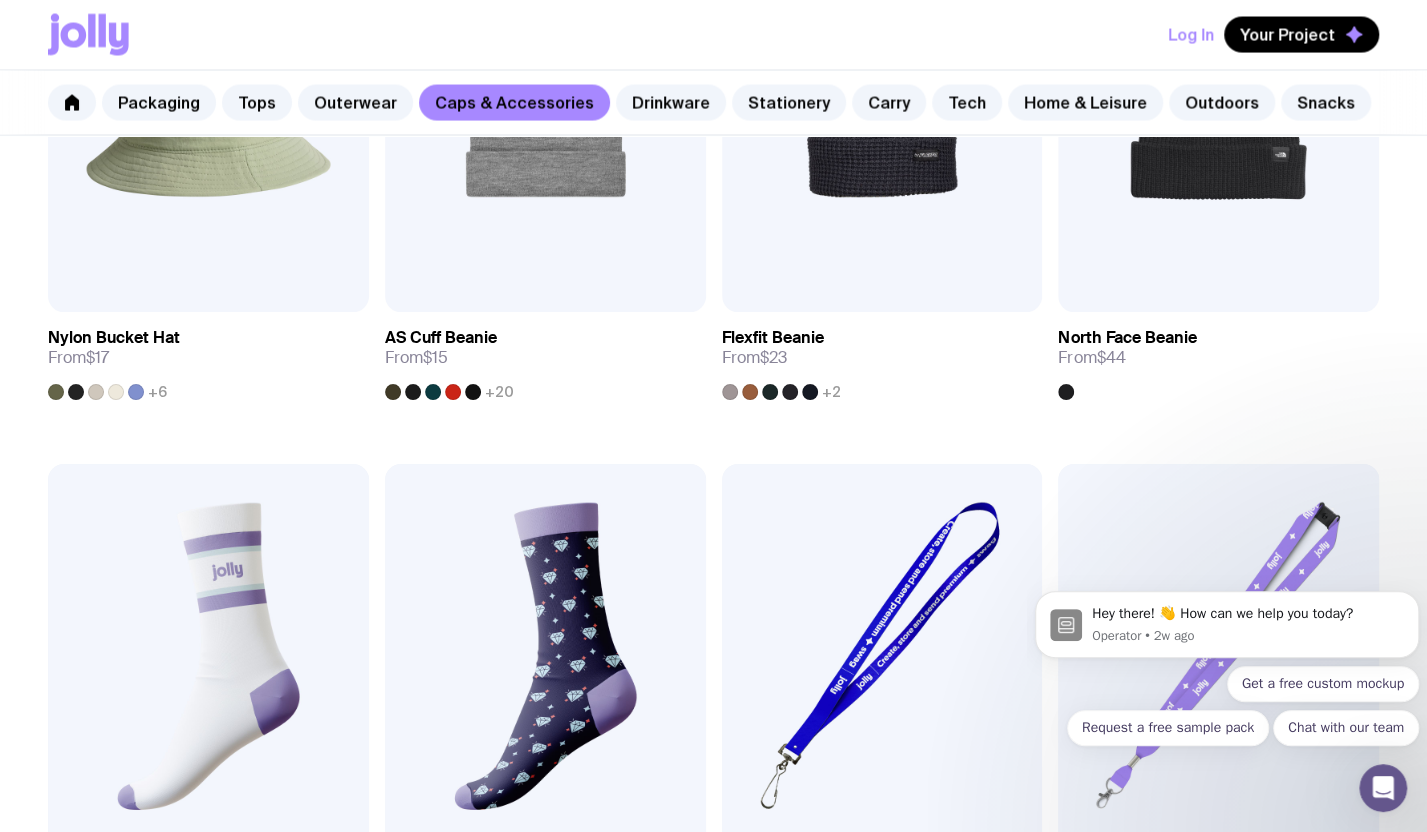 click on "Packaging Tops Outerwear Caps & Accessories Drinkware Stationery Carry Tech Home & Leisure Outdoors Snacks" at bounding box center (713, 103) 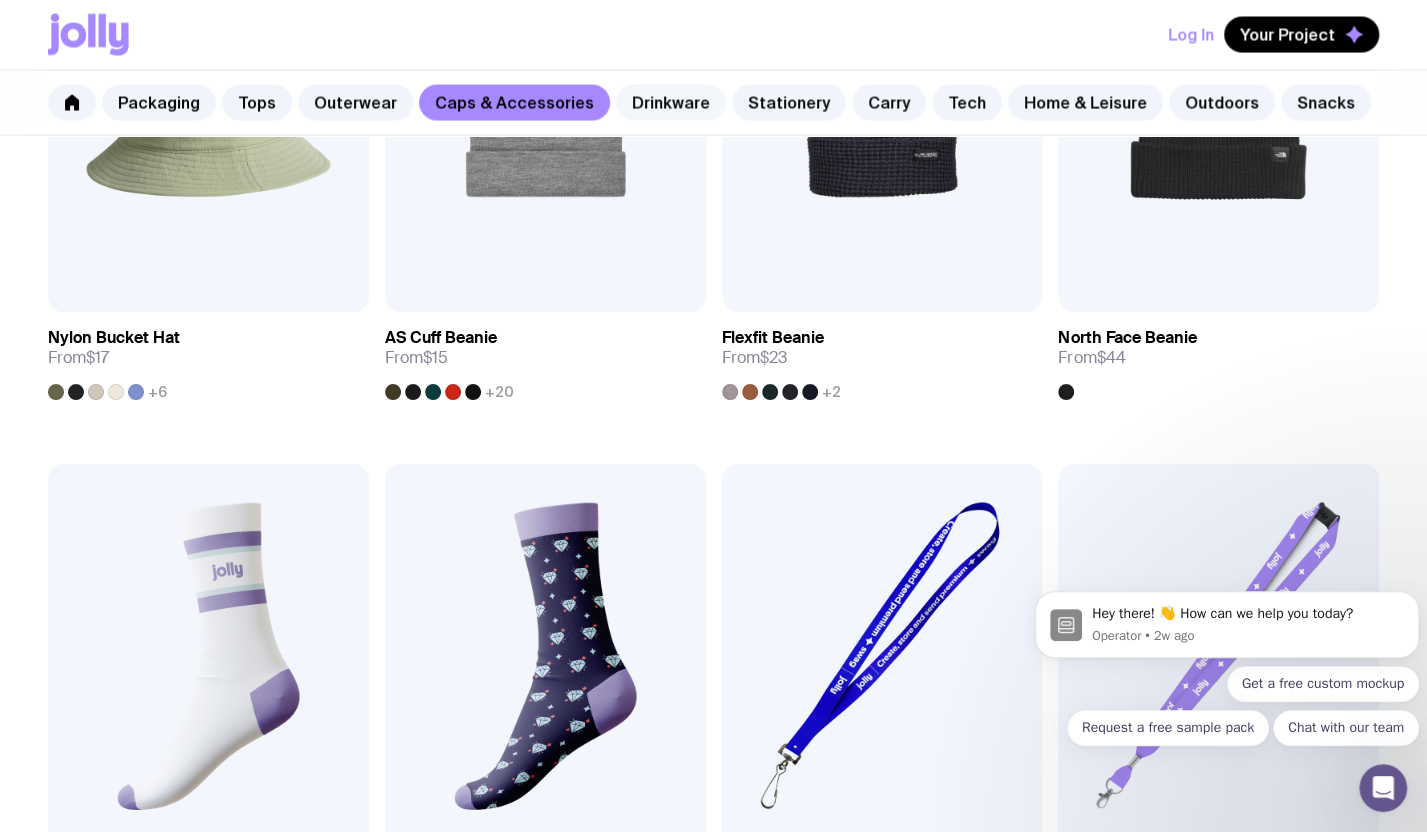 click on "Drinkware" at bounding box center (671, 103) 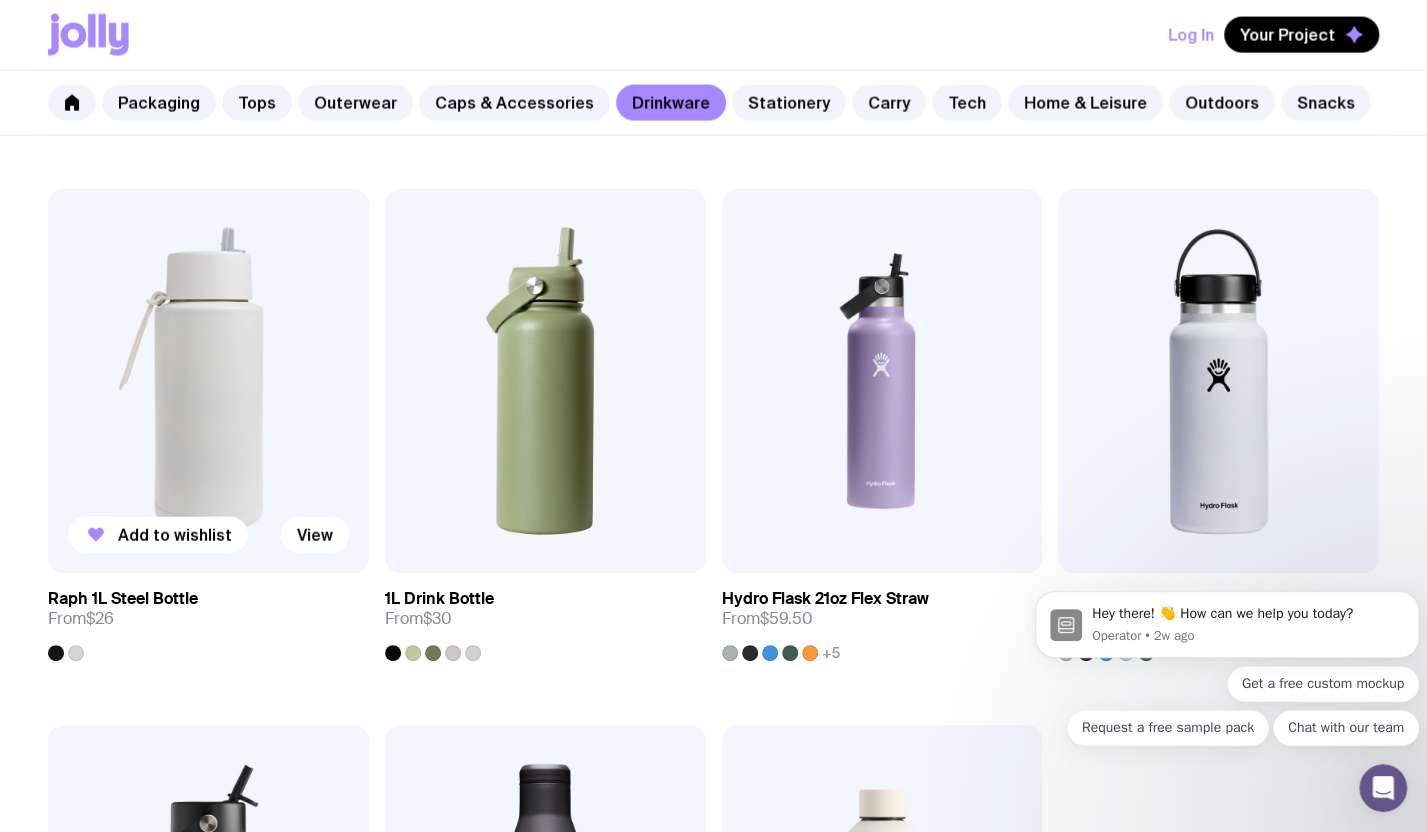 scroll, scrollTop: 2500, scrollLeft: 0, axis: vertical 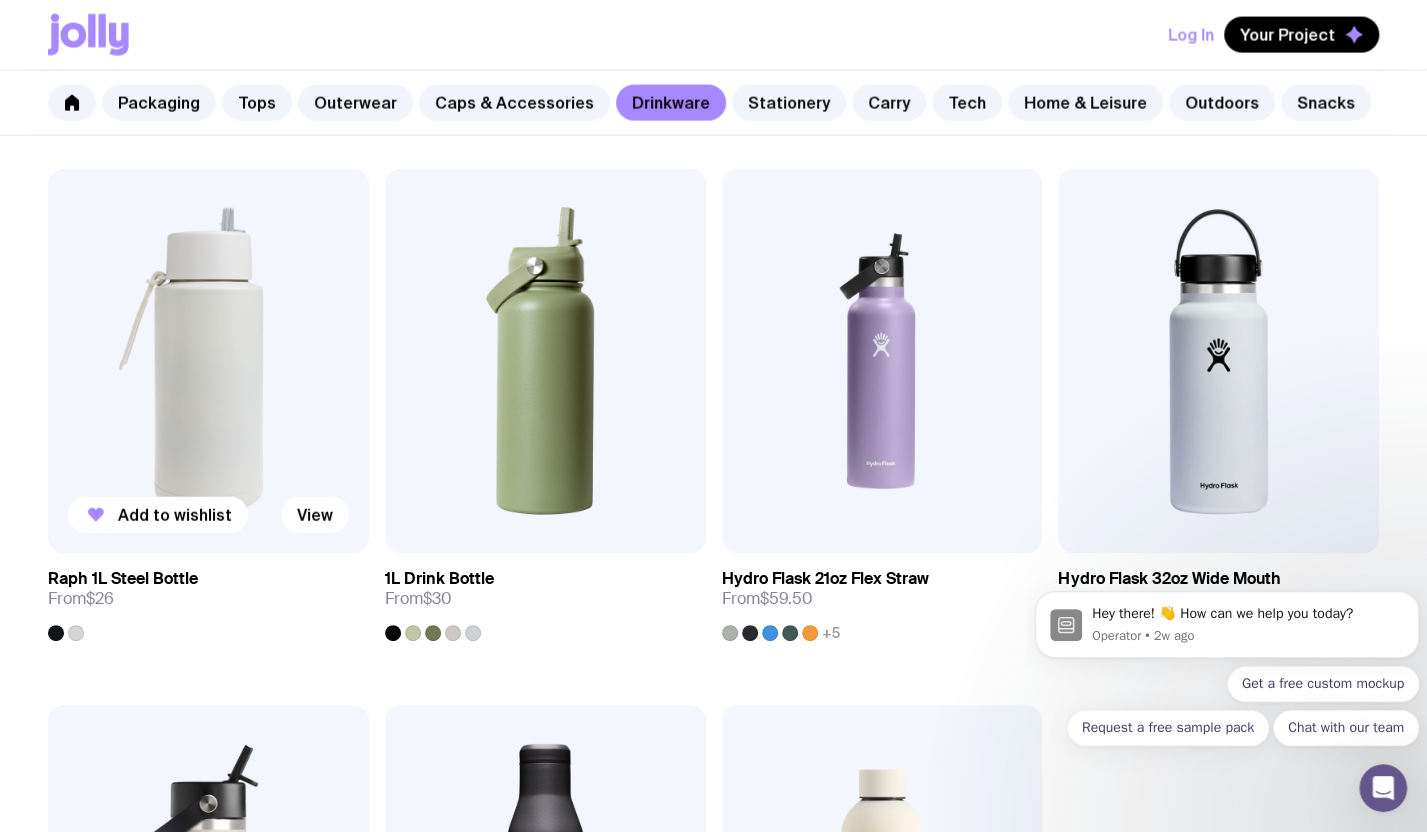 click at bounding box center (208, 361) 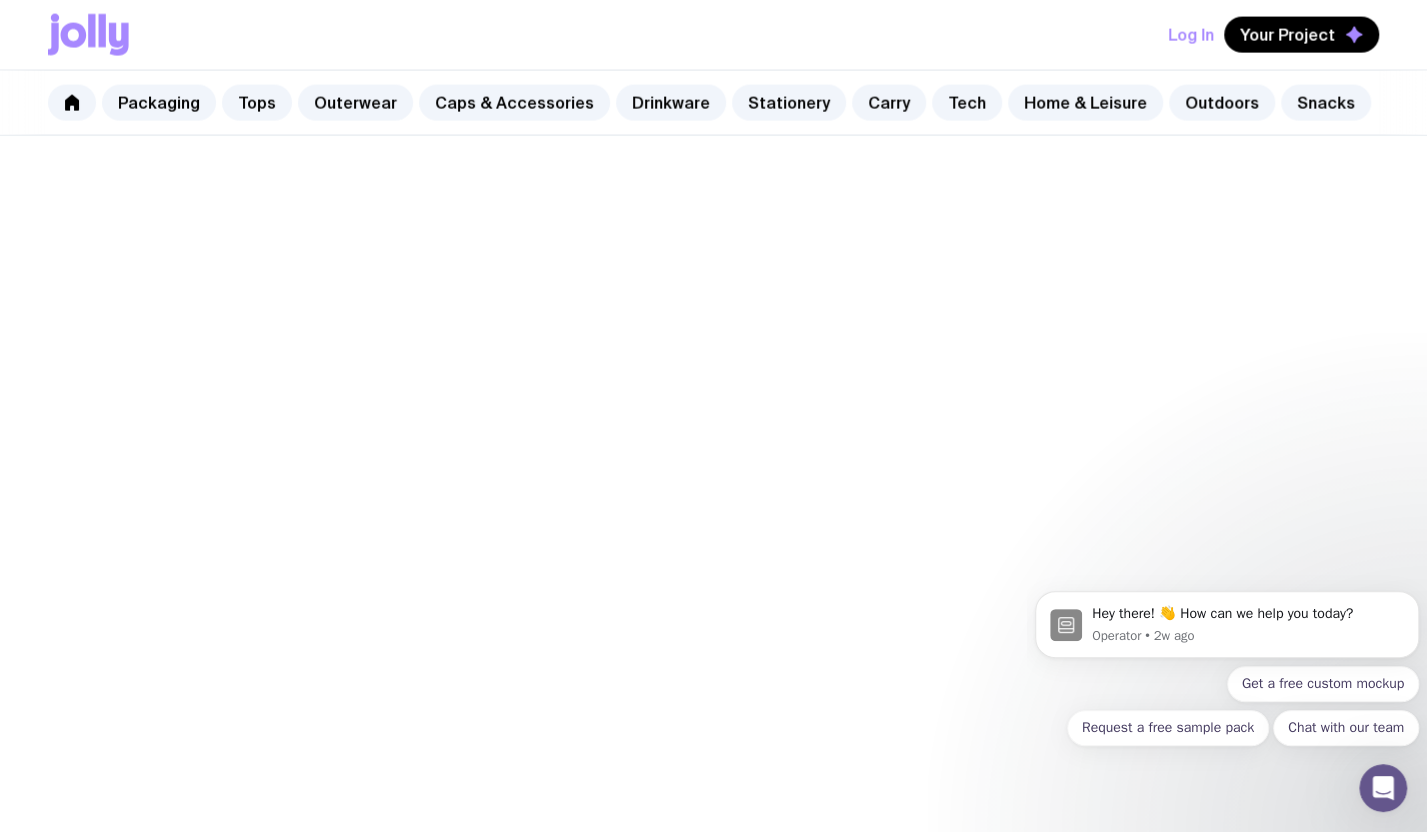 scroll, scrollTop: 0, scrollLeft: 0, axis: both 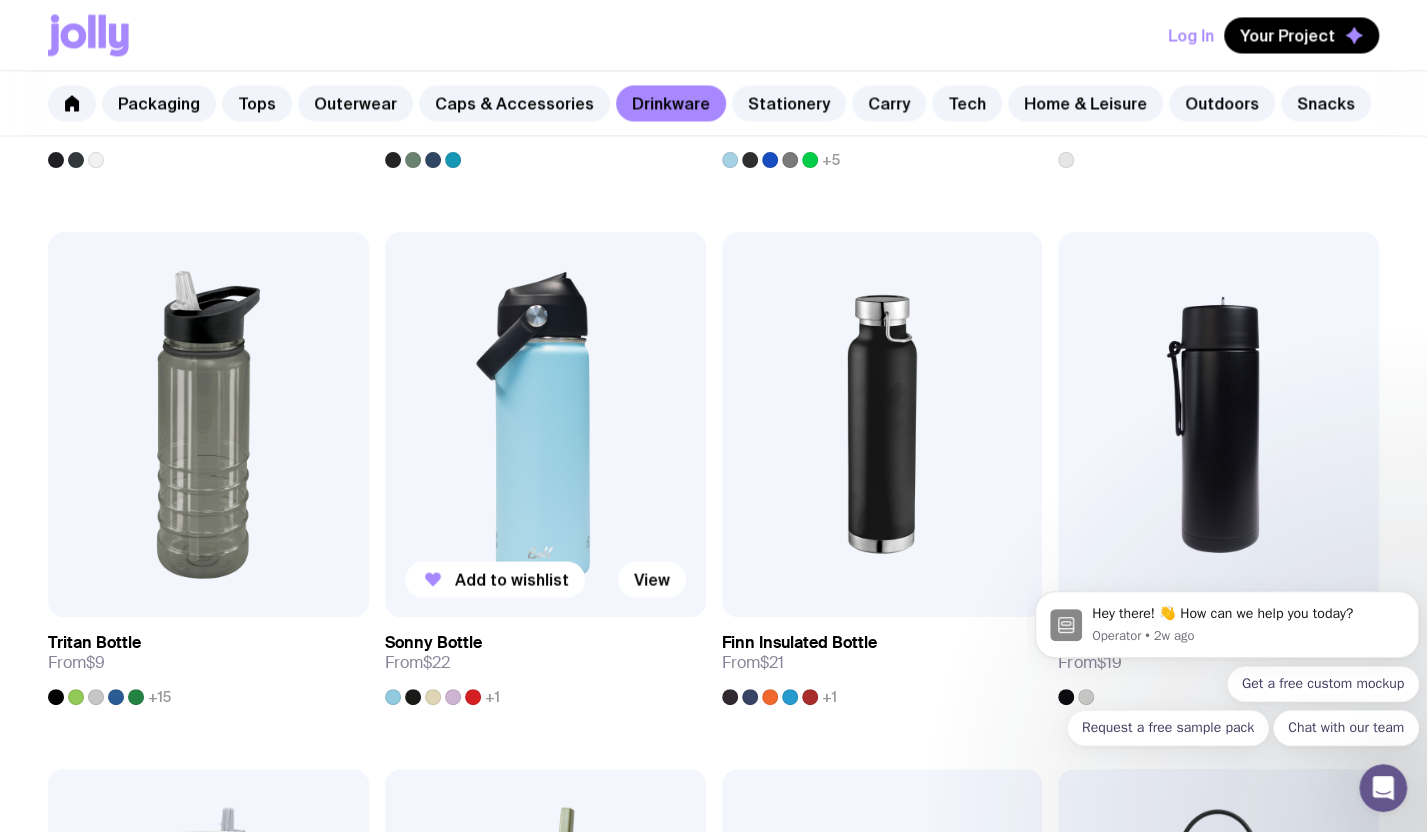 click at bounding box center [545, 424] 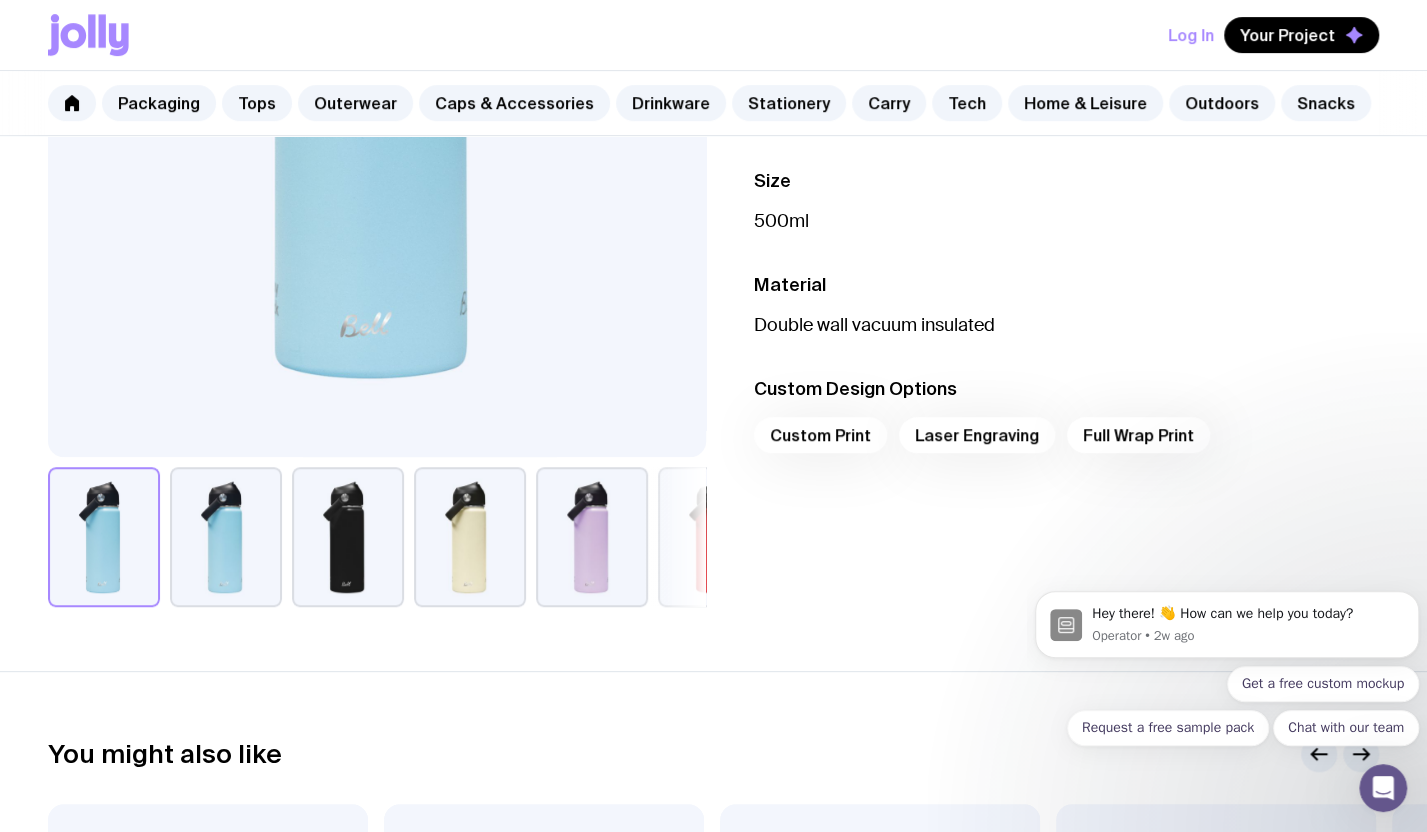 scroll, scrollTop: 300, scrollLeft: 0, axis: vertical 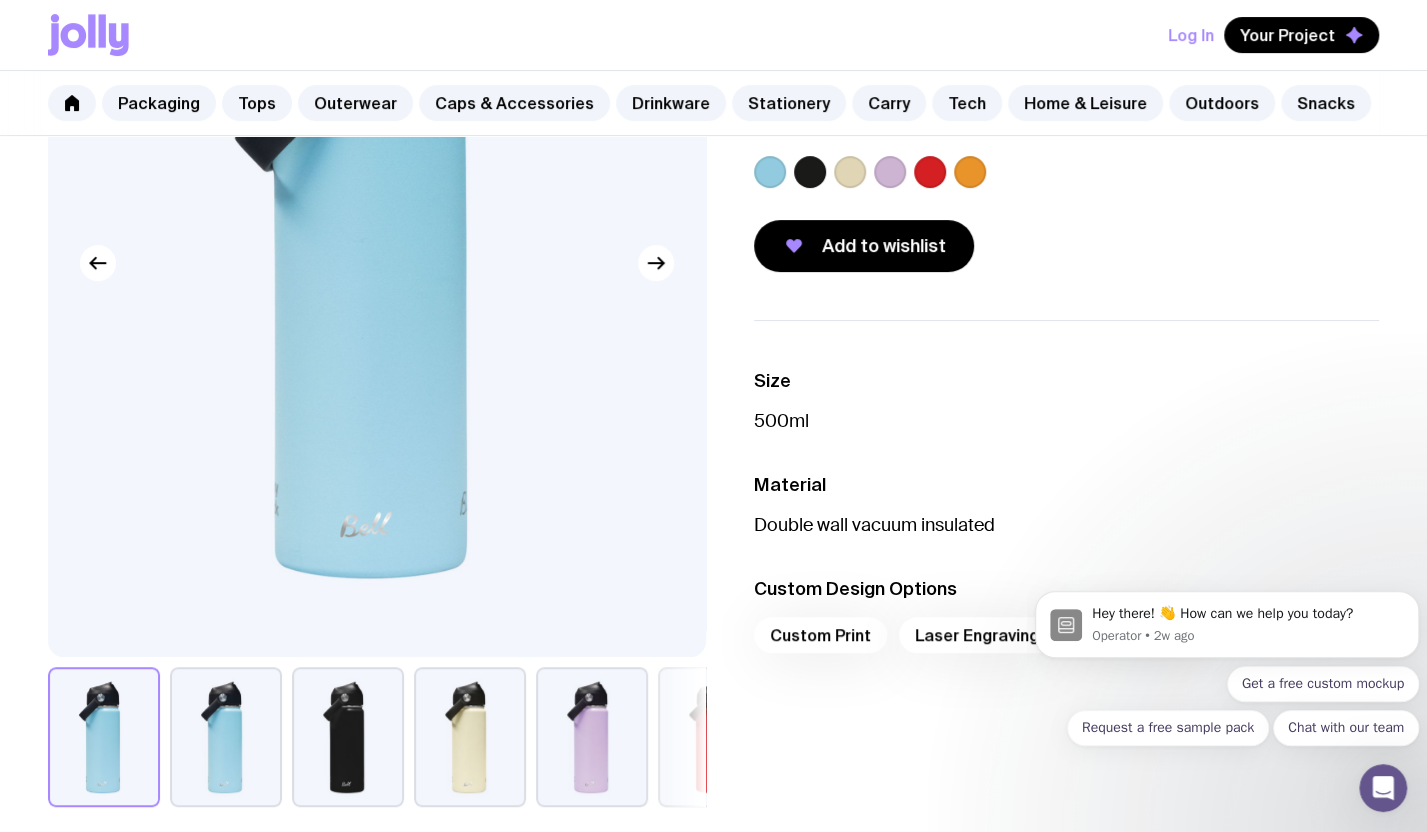 click at bounding box center [376, 262] 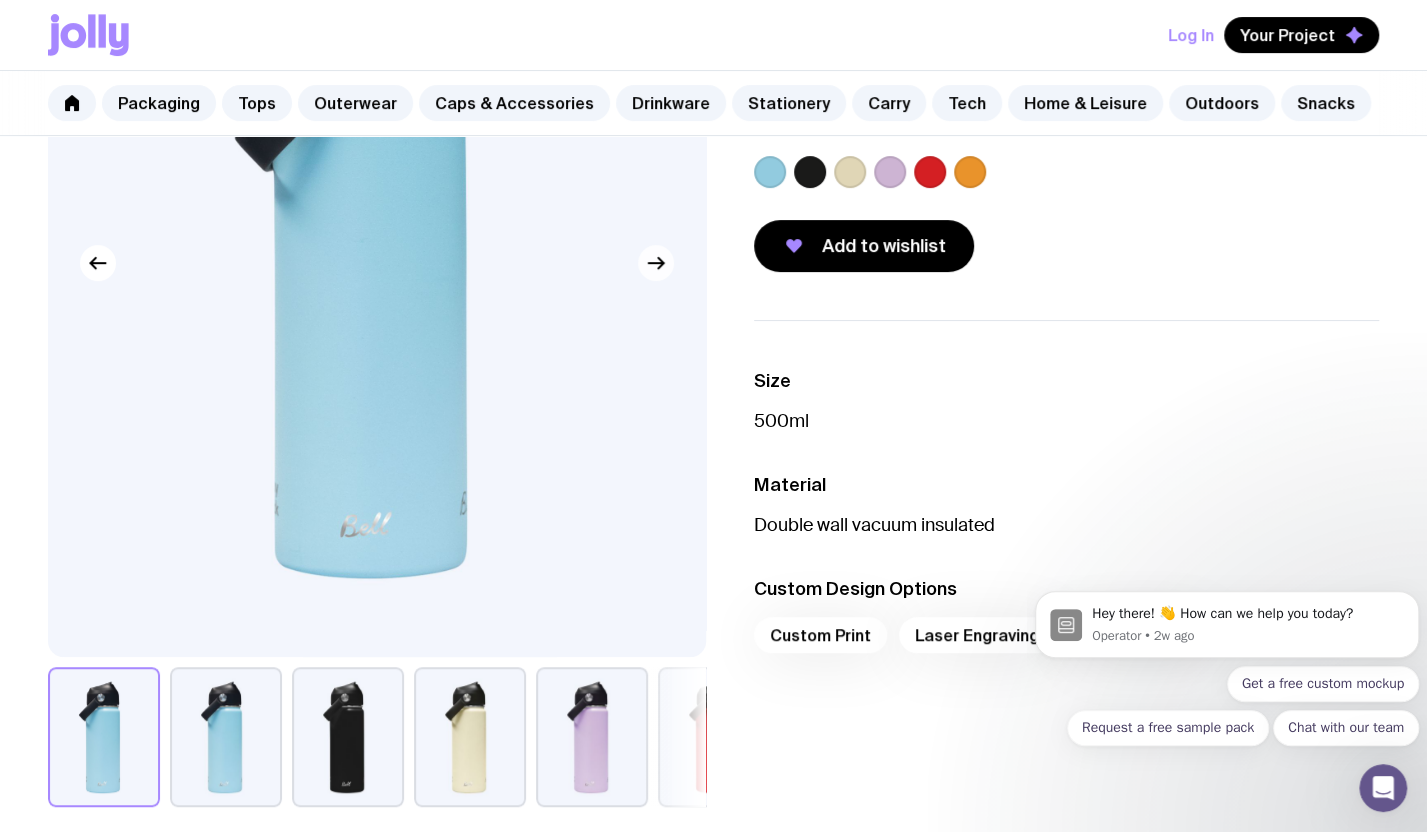 click 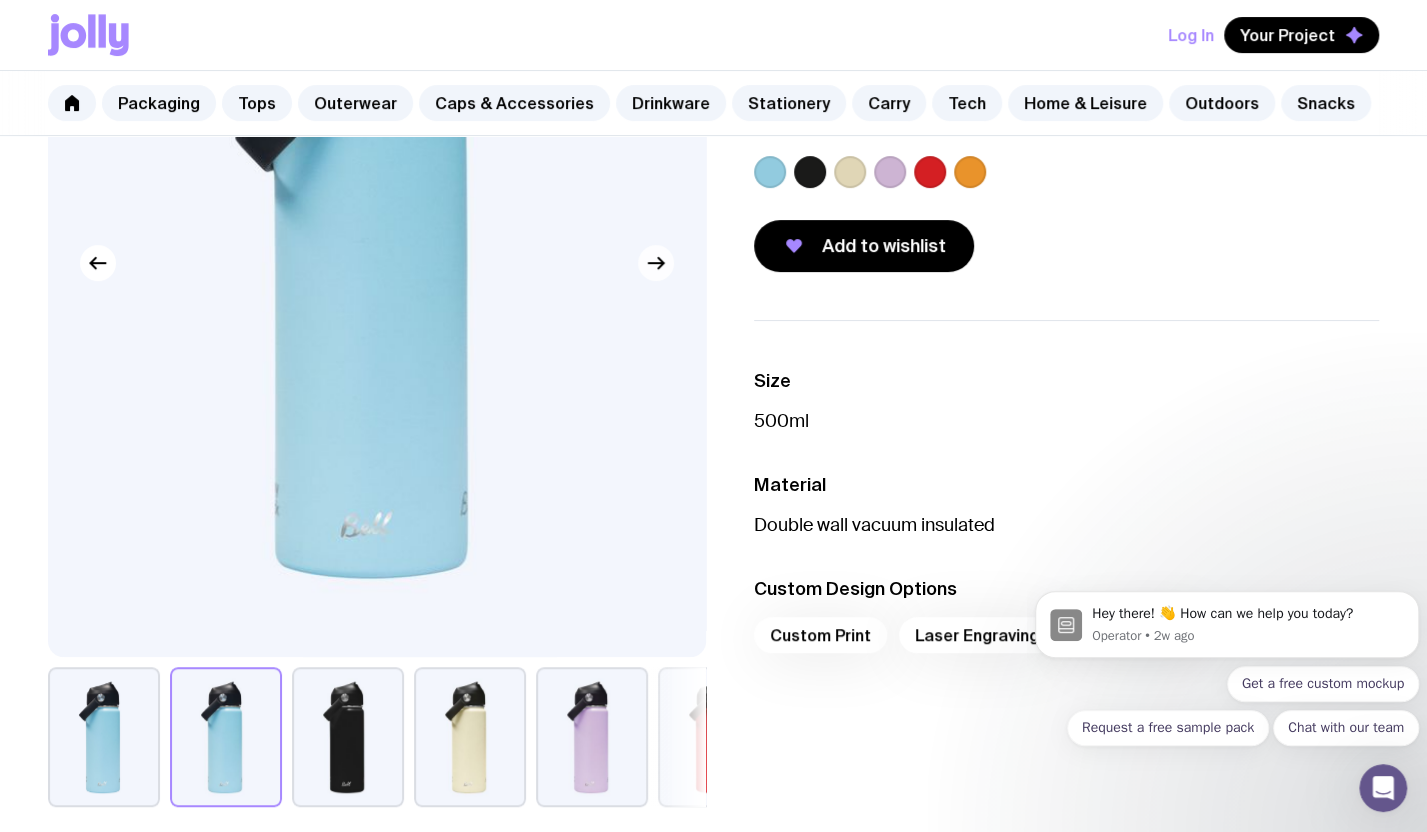 click 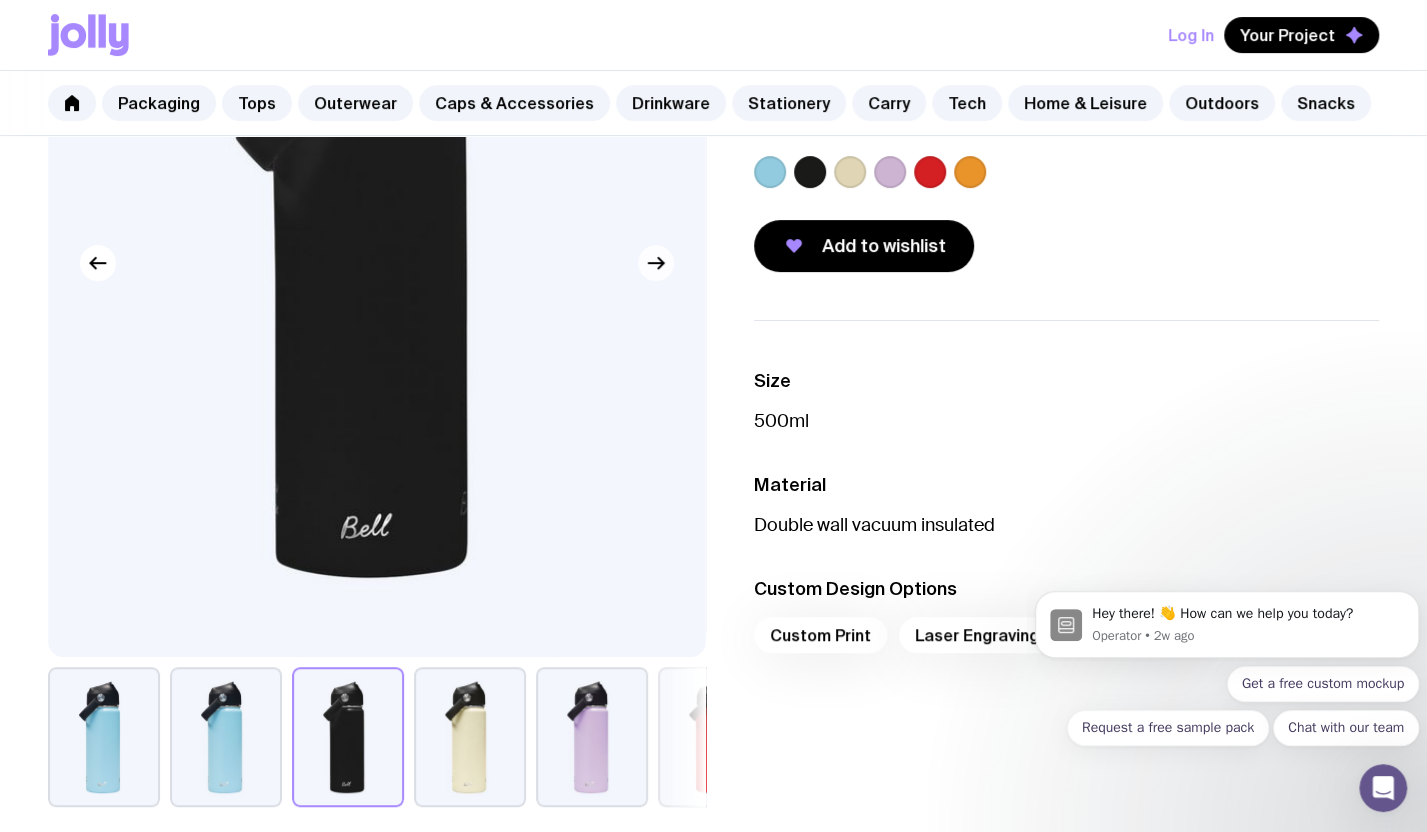 click 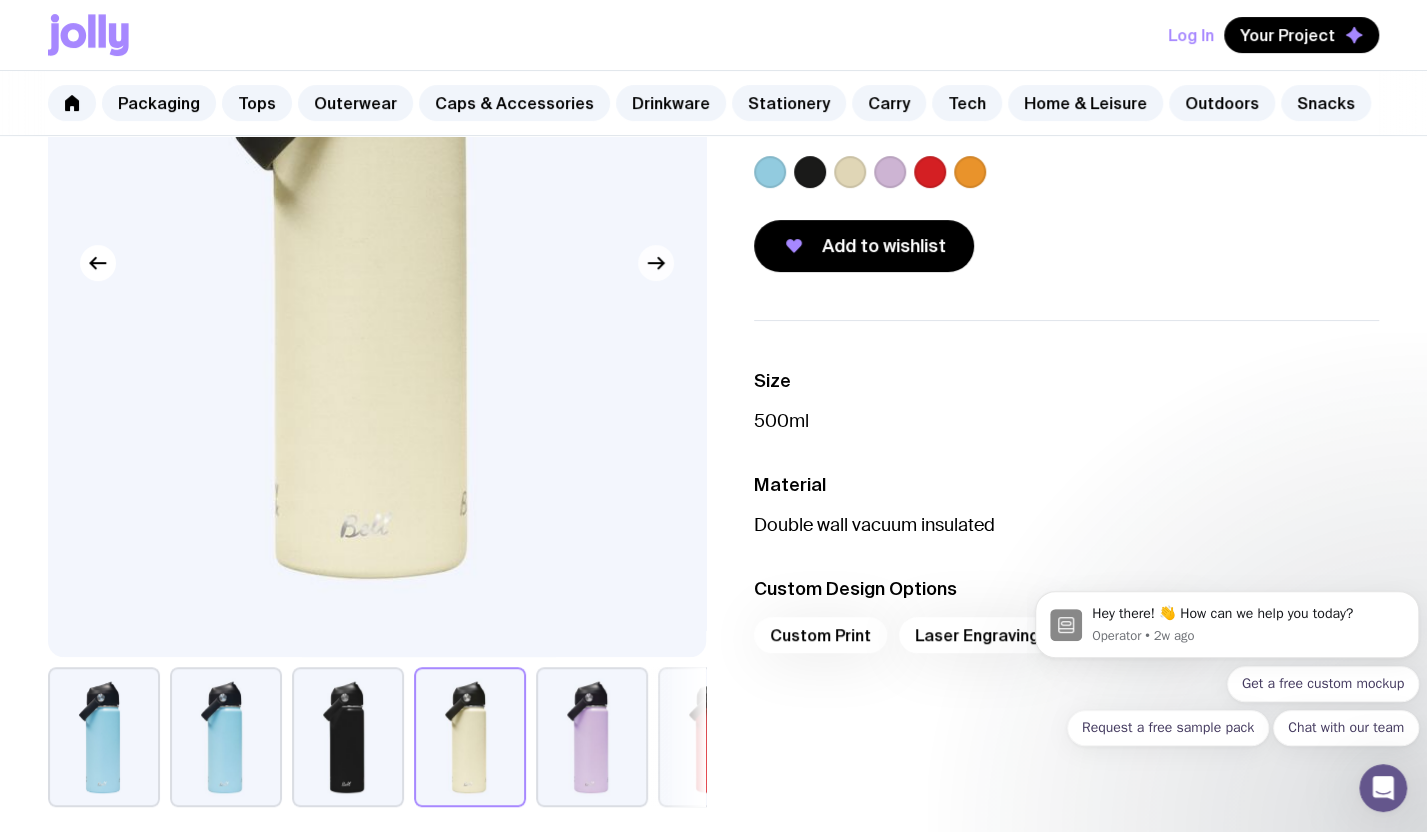 click 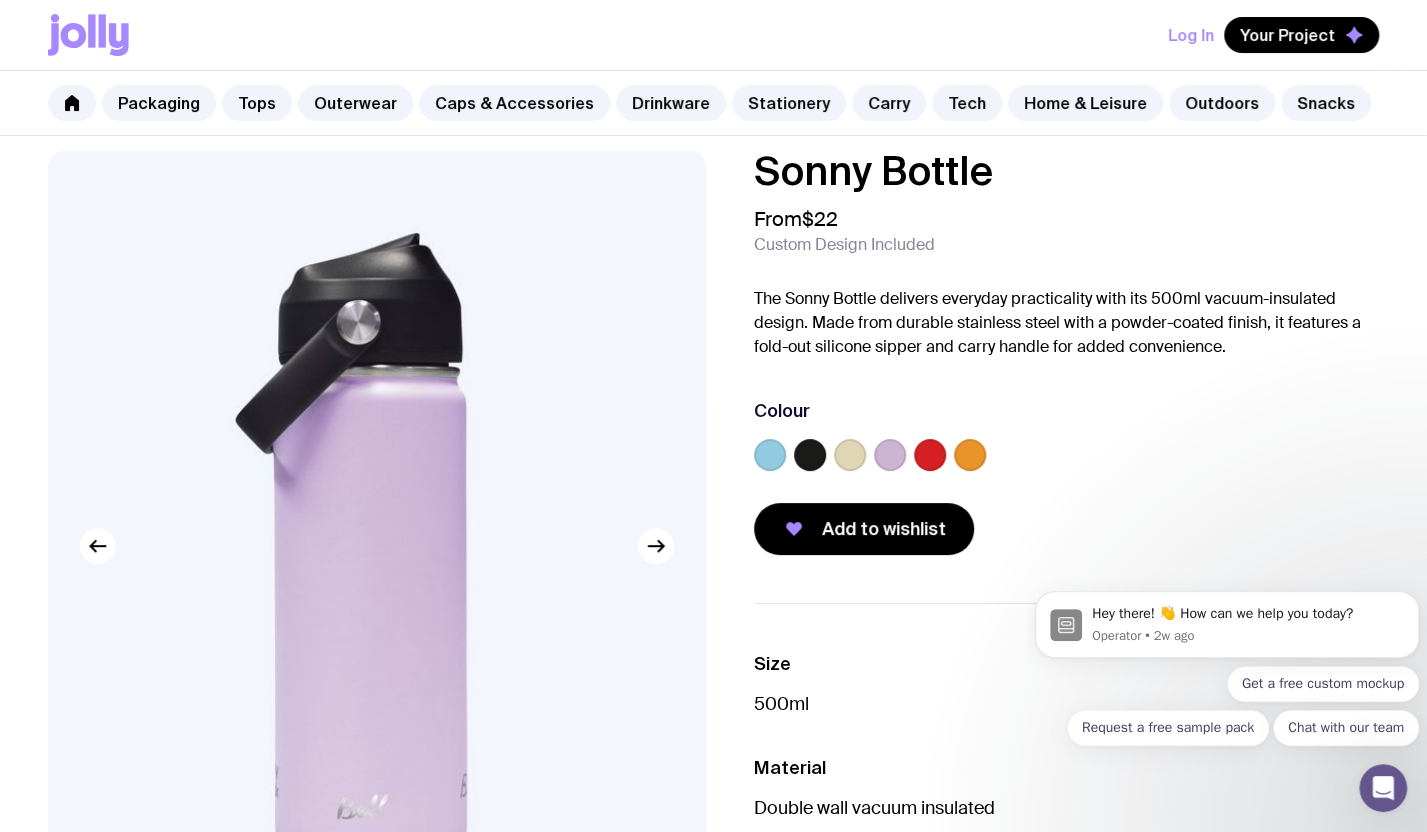 scroll, scrollTop: 0, scrollLeft: 0, axis: both 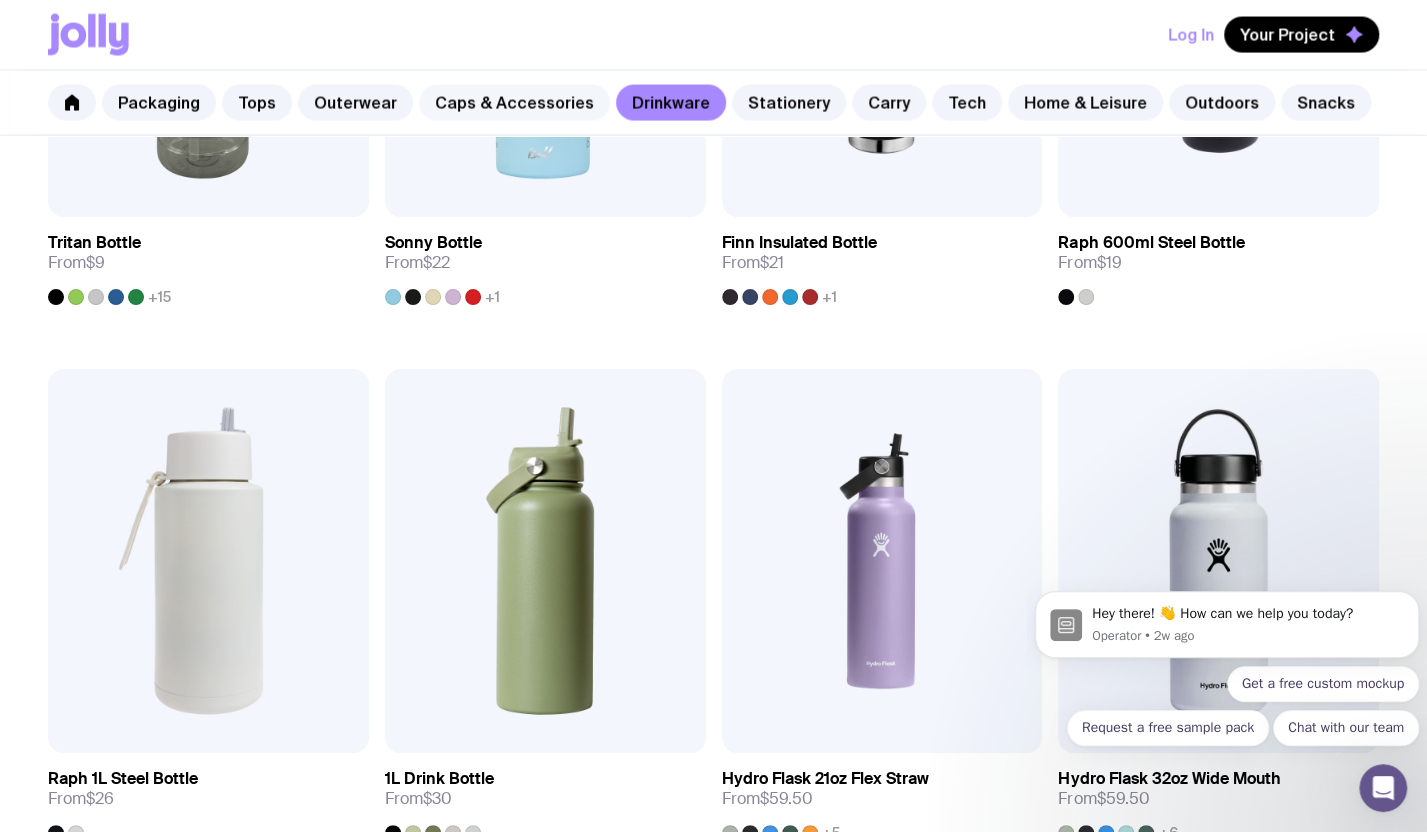 click on "Caps & Accessories" at bounding box center [514, 103] 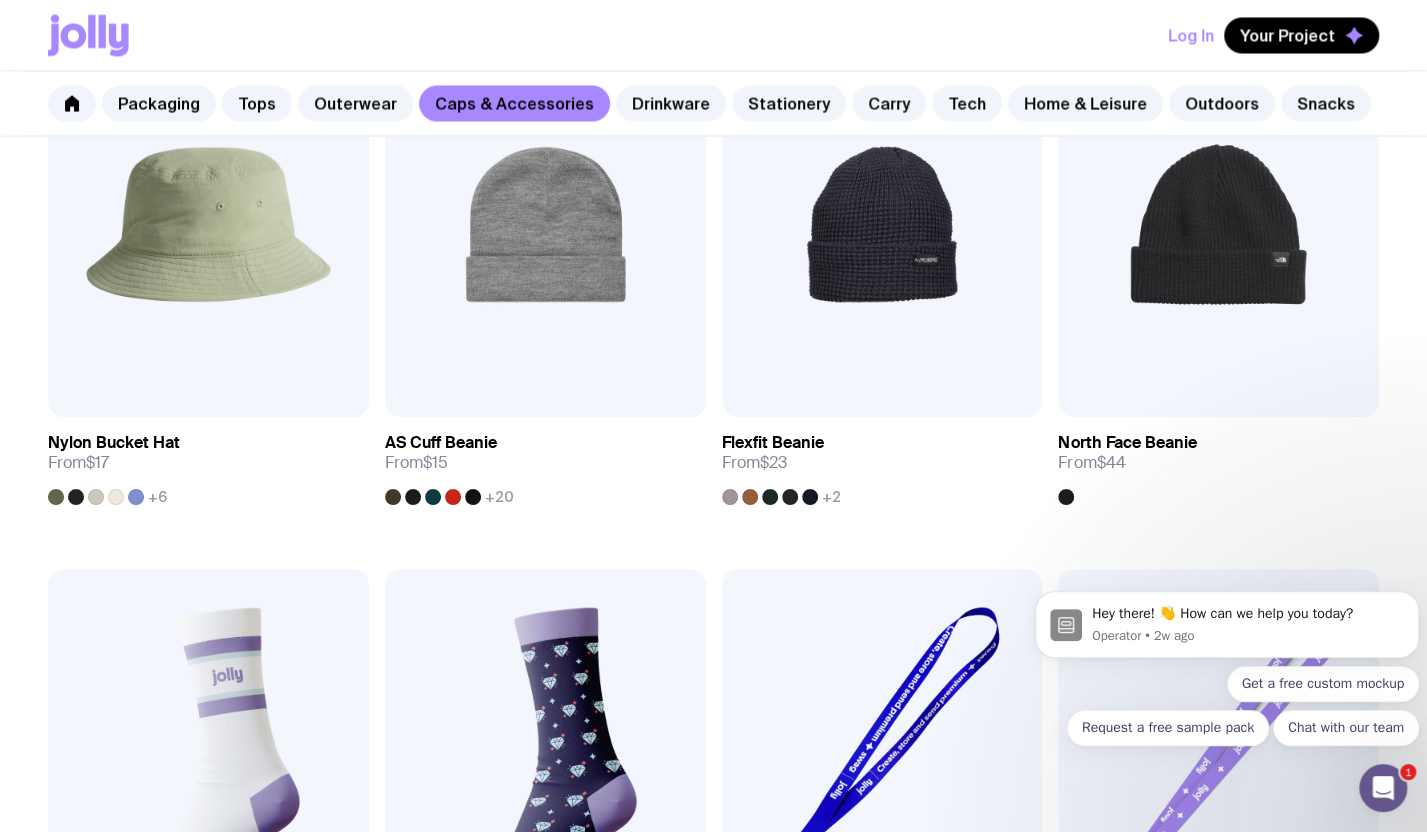 scroll, scrollTop: 1700, scrollLeft: 0, axis: vertical 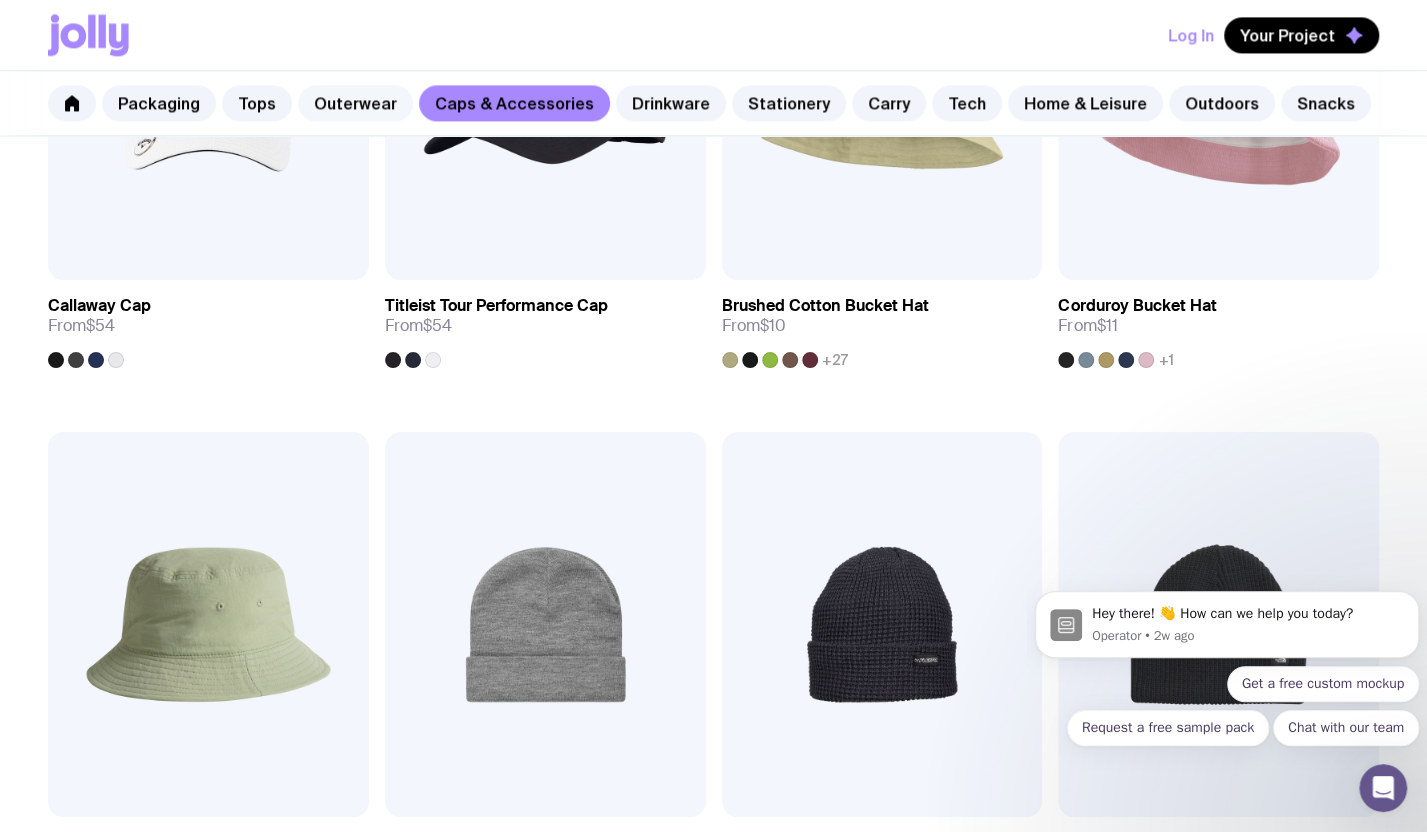 click on "Outerwear" at bounding box center (355, 103) 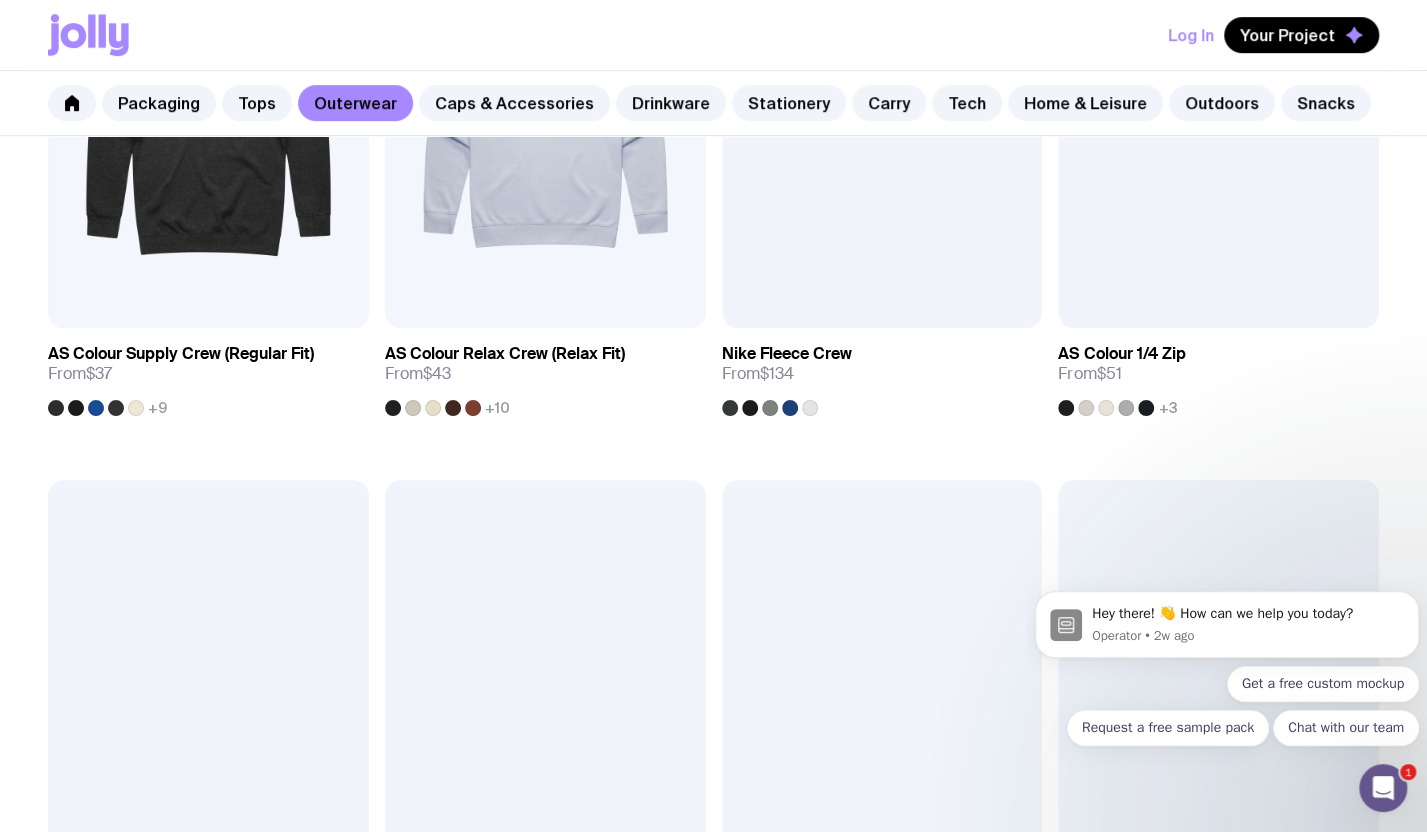 scroll, scrollTop: 600, scrollLeft: 0, axis: vertical 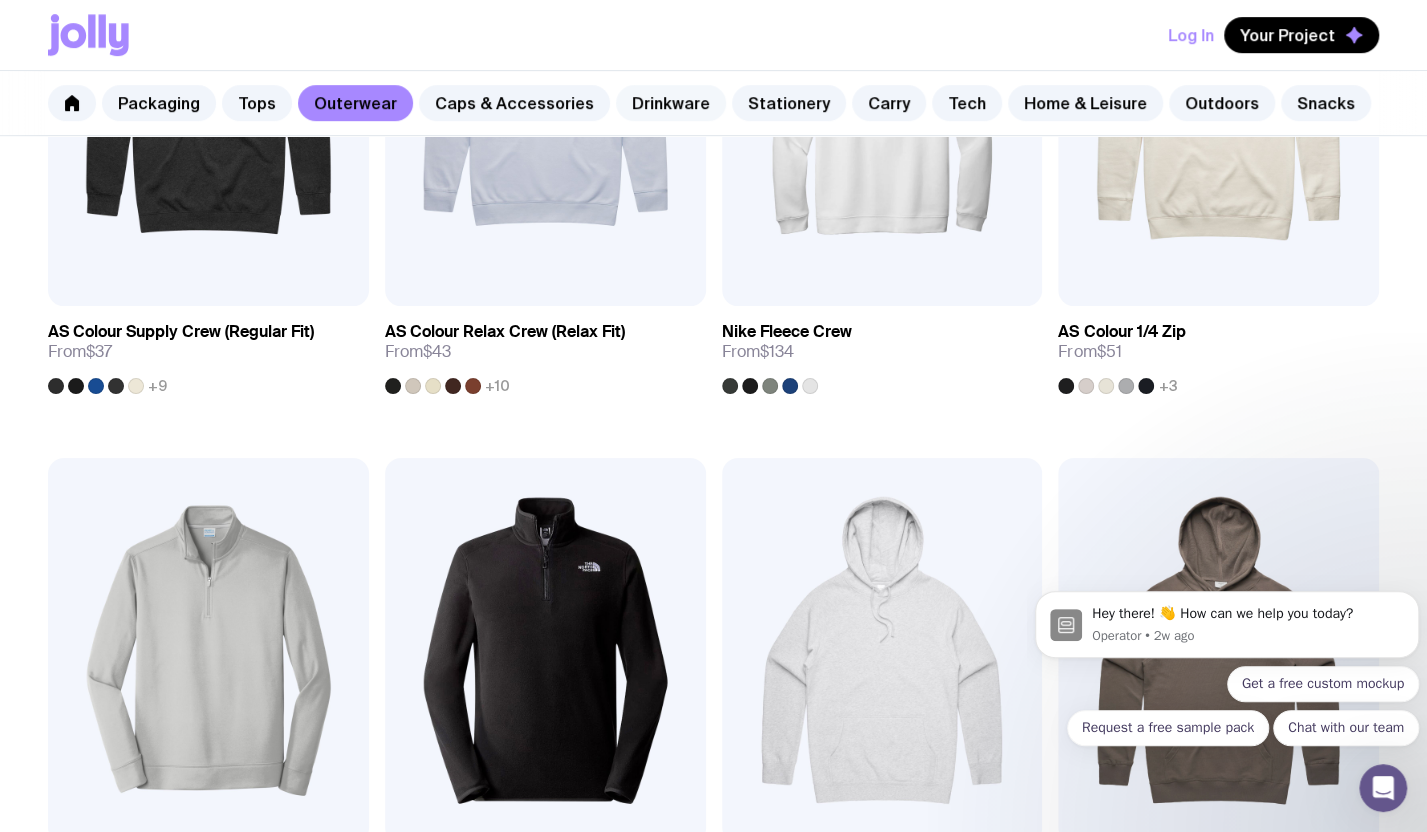 click on "Drinkware" at bounding box center [671, 103] 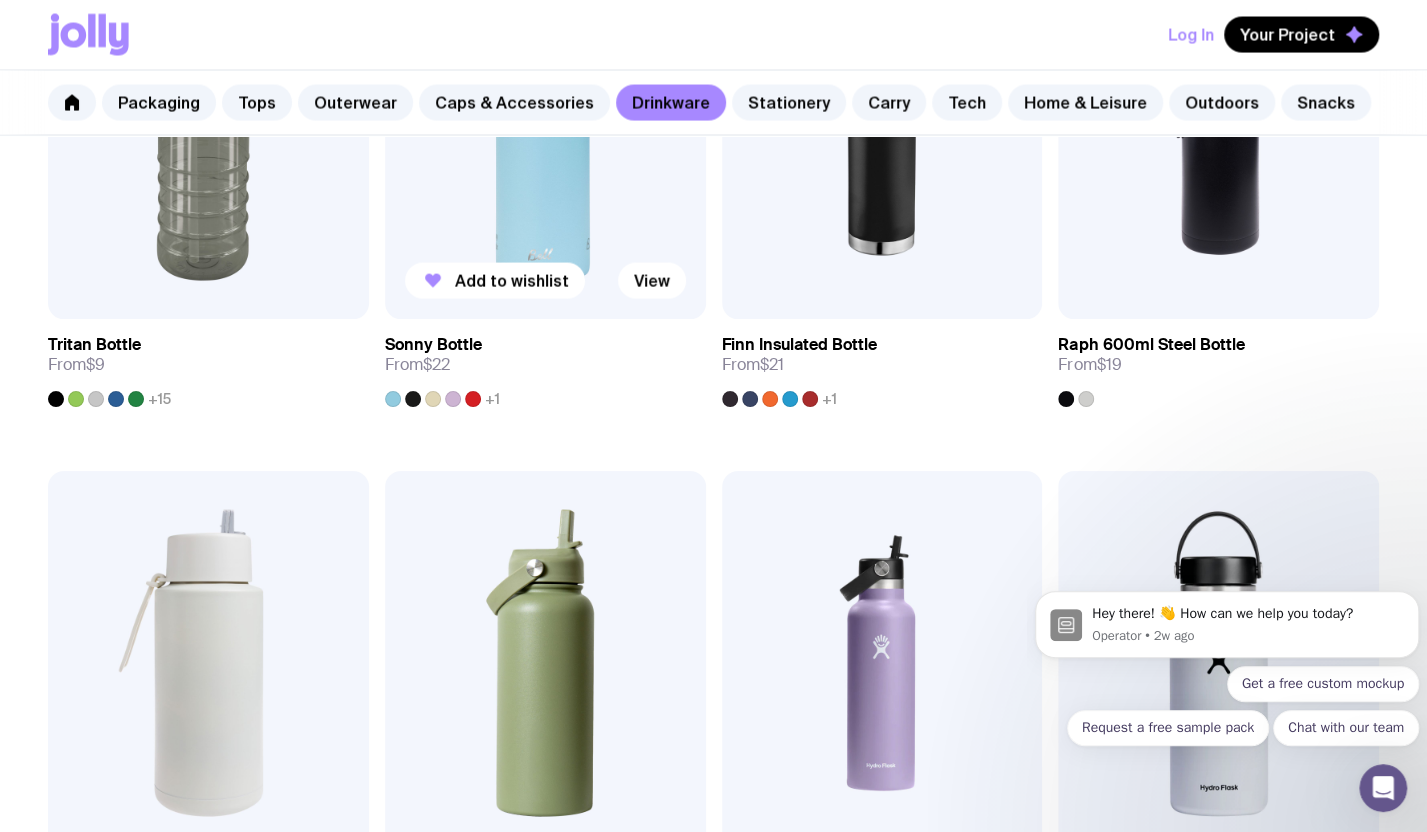 scroll, scrollTop: 2100, scrollLeft: 0, axis: vertical 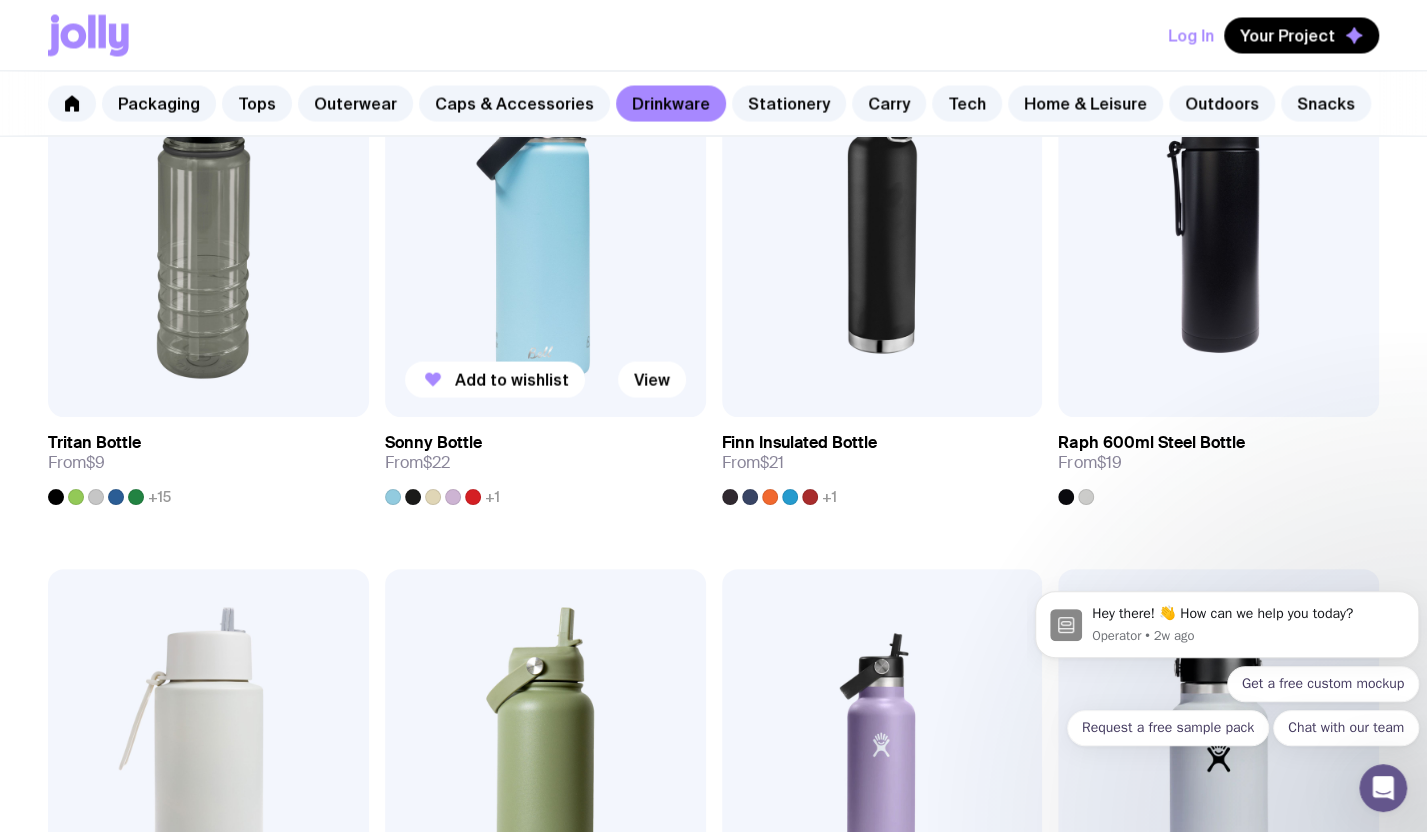 click at bounding box center (545, 224) 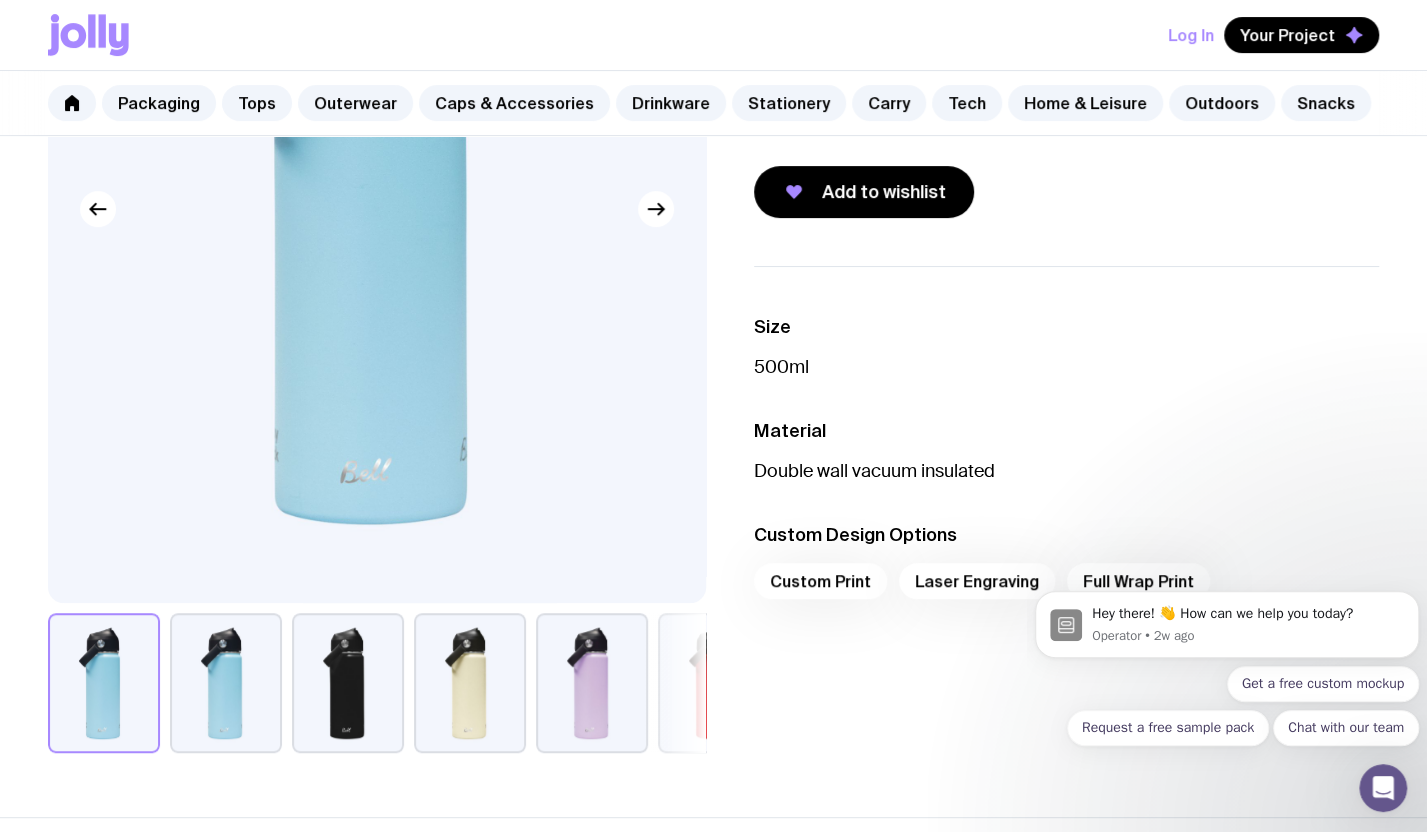 scroll, scrollTop: 400, scrollLeft: 0, axis: vertical 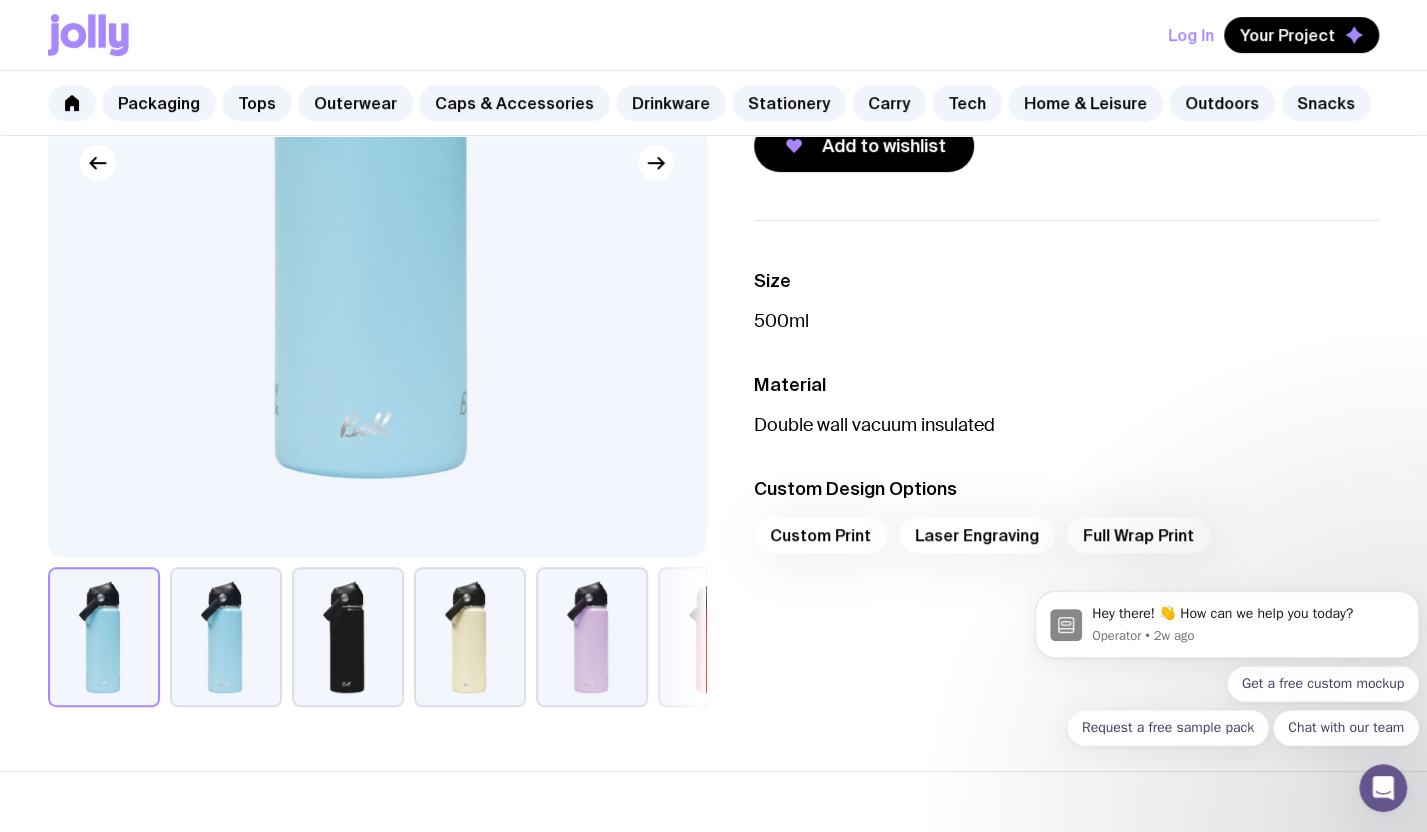 click at bounding box center (376, 162) 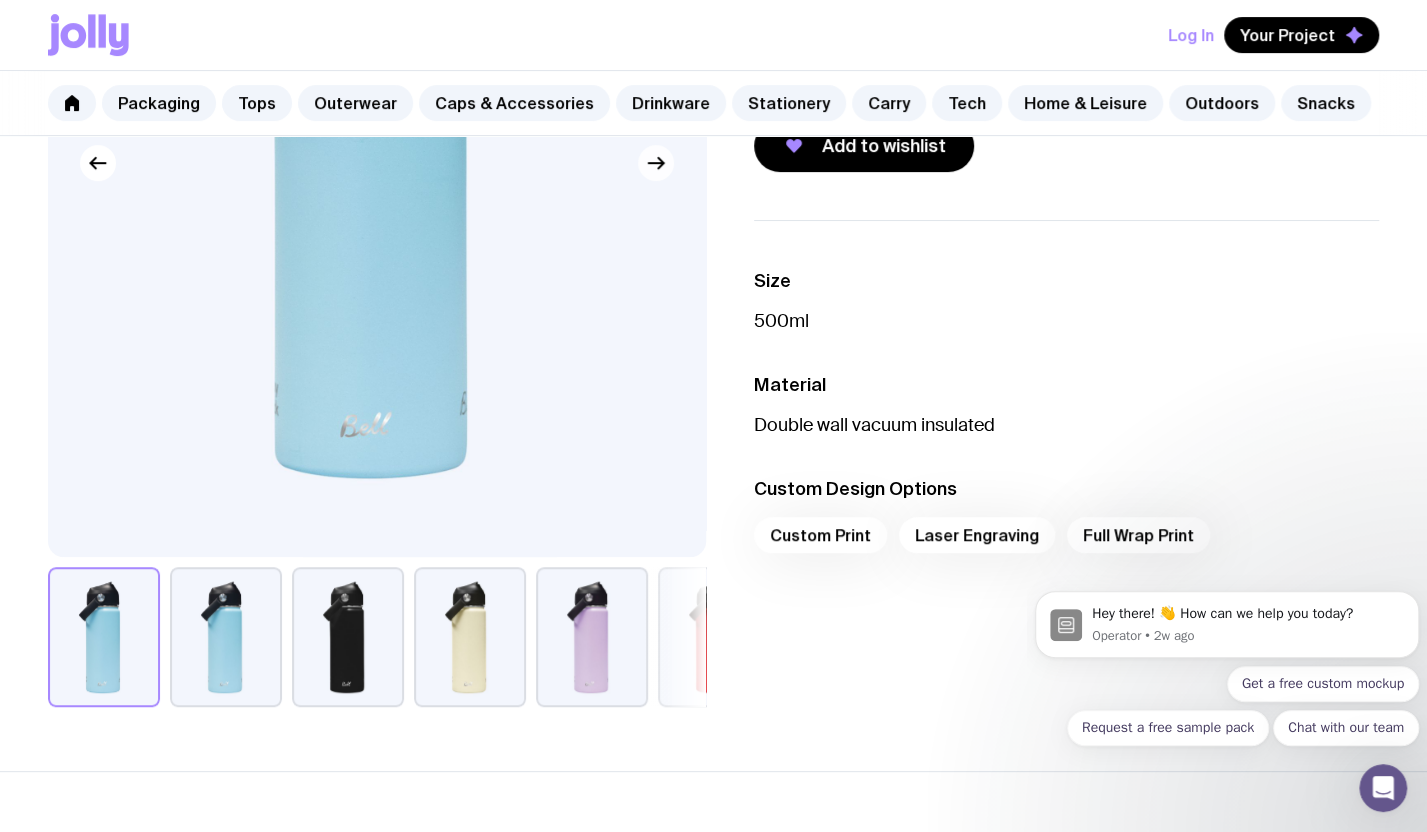 click 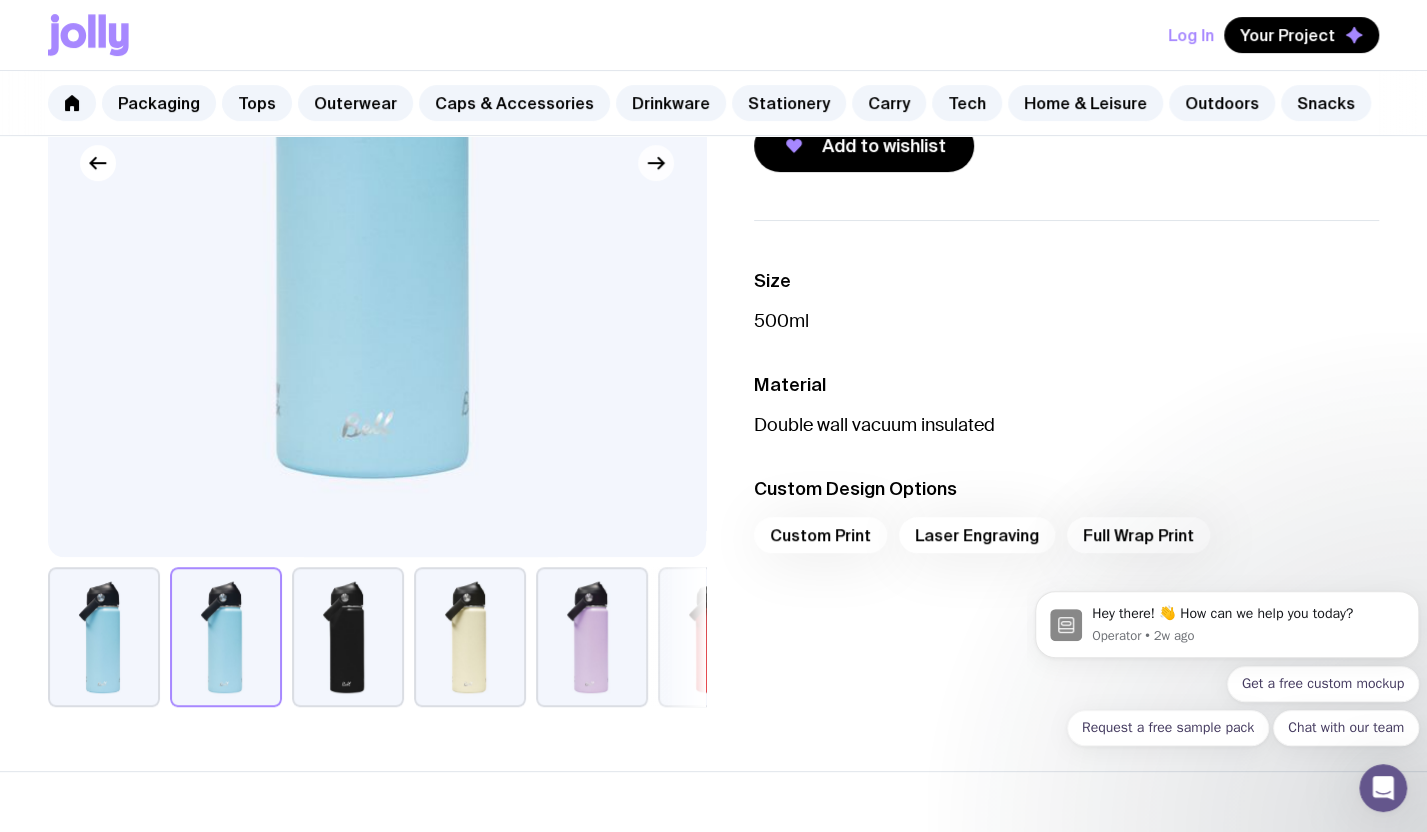 click 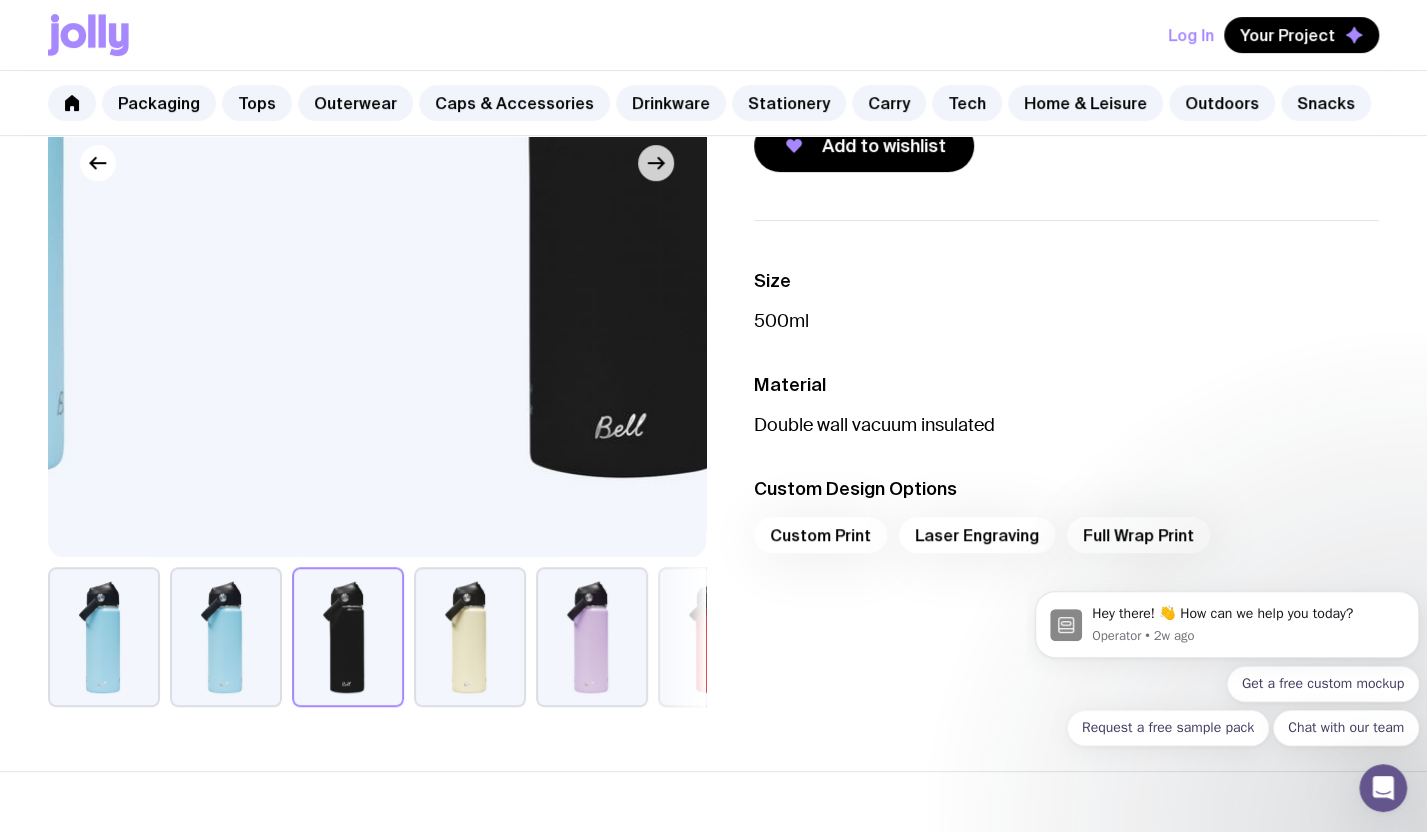 click 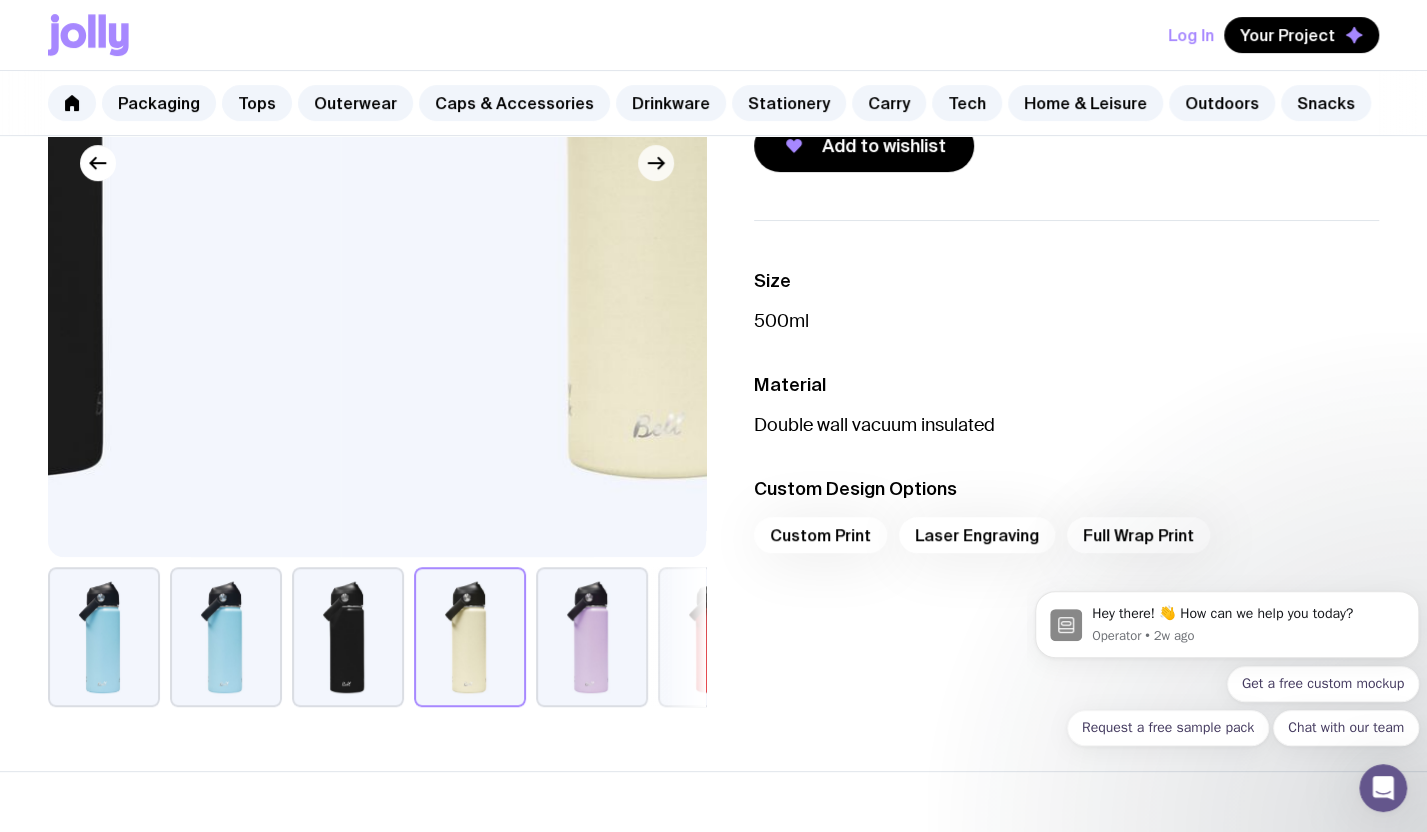 click 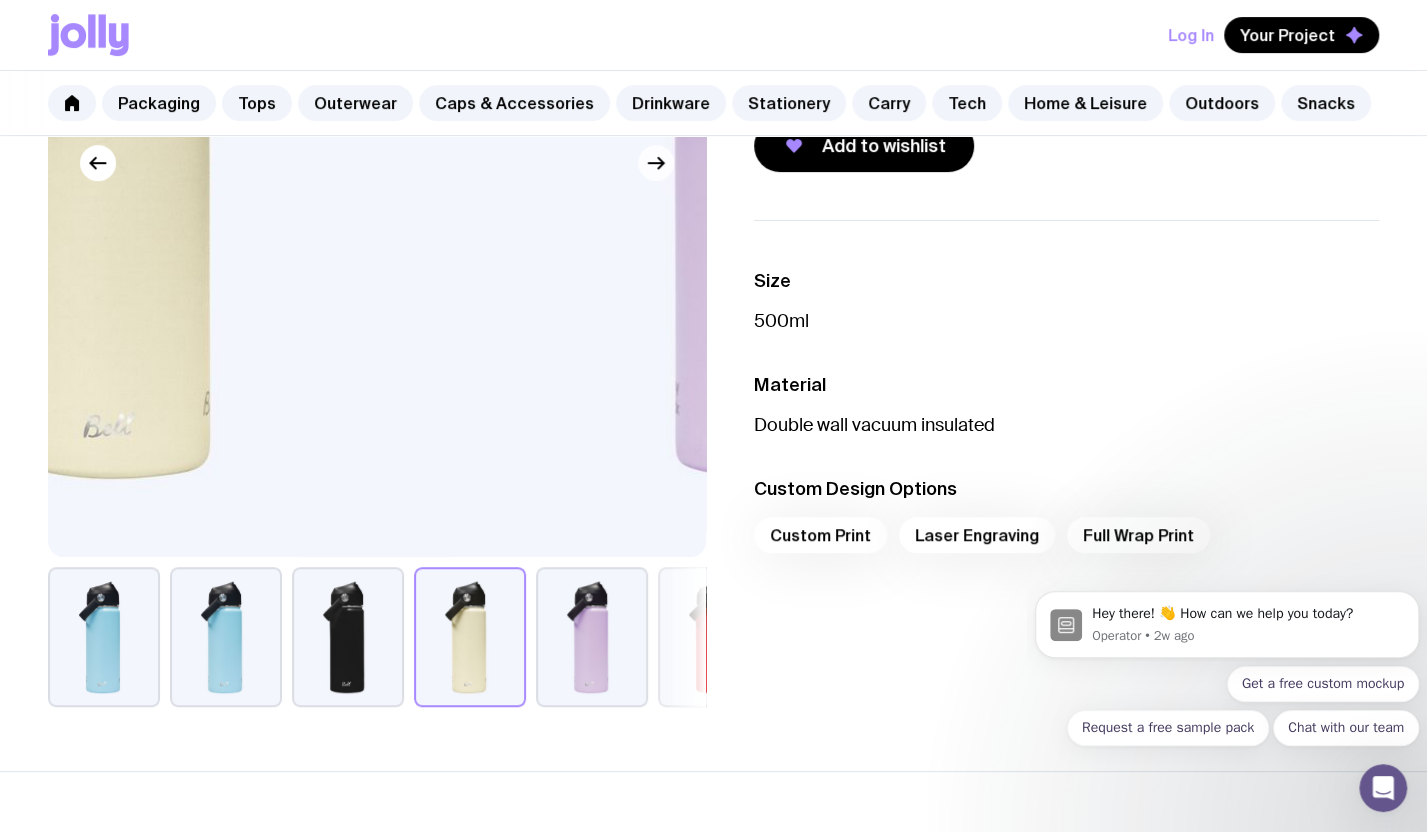 click 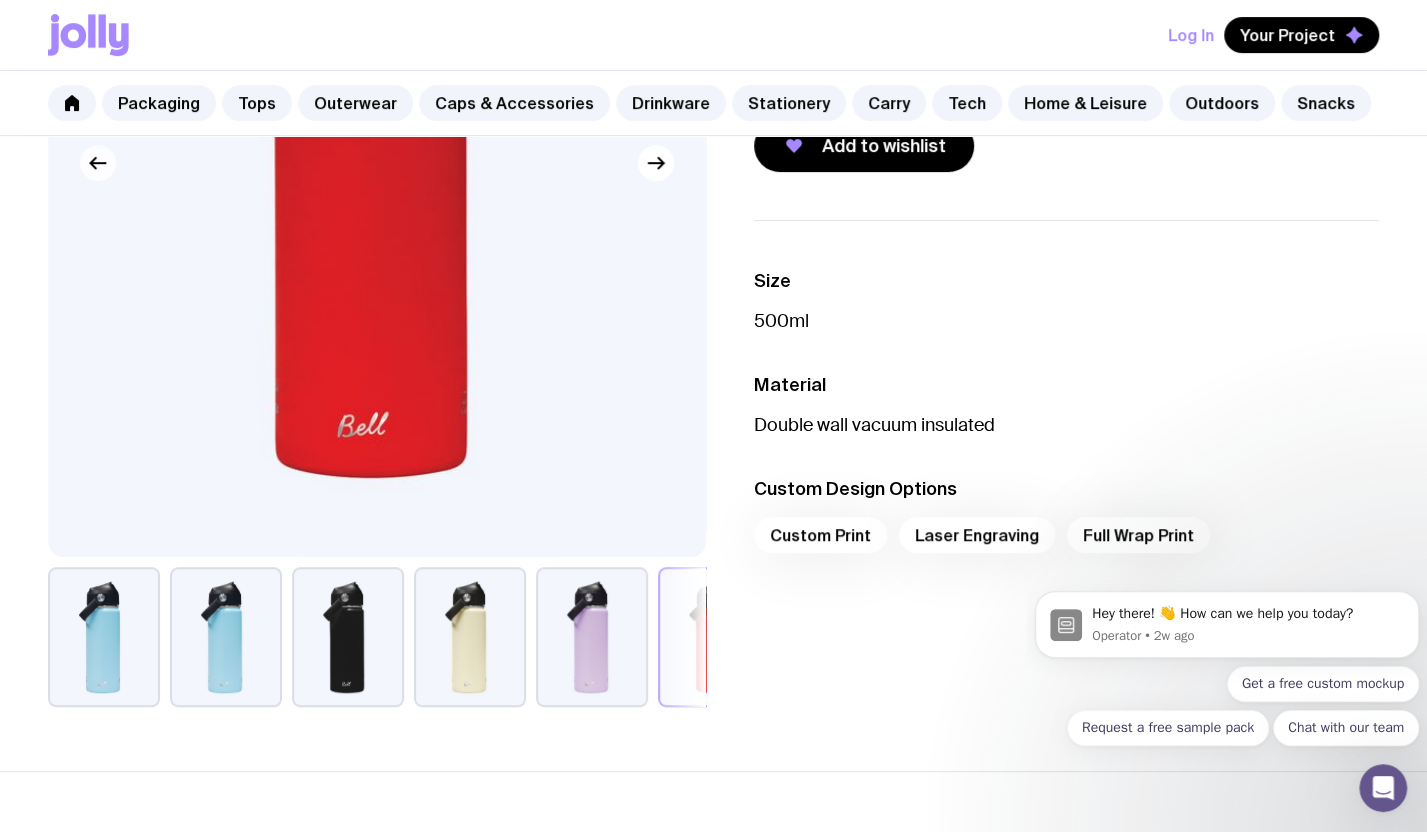 click at bounding box center (98, 163) 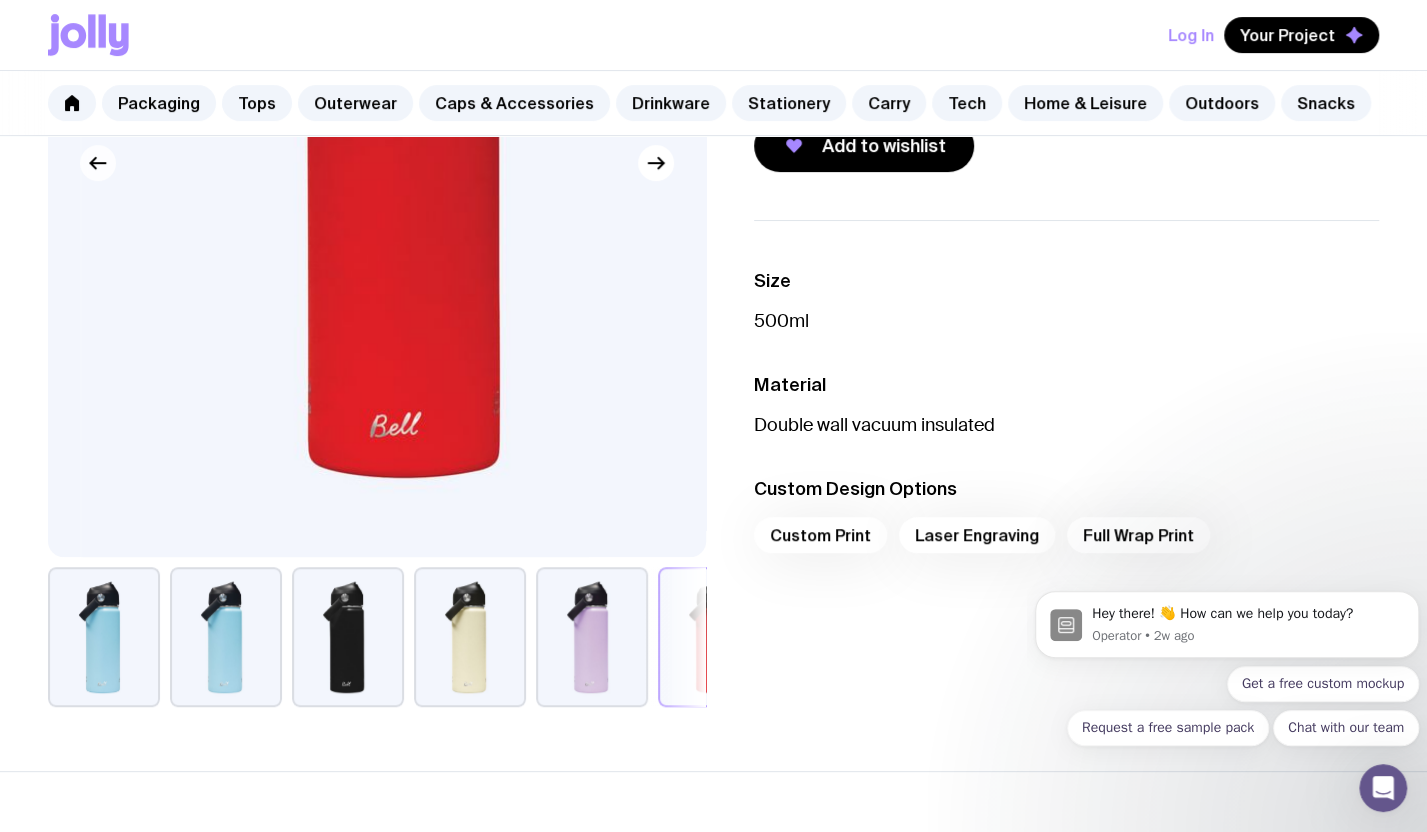 click at bounding box center (98, 163) 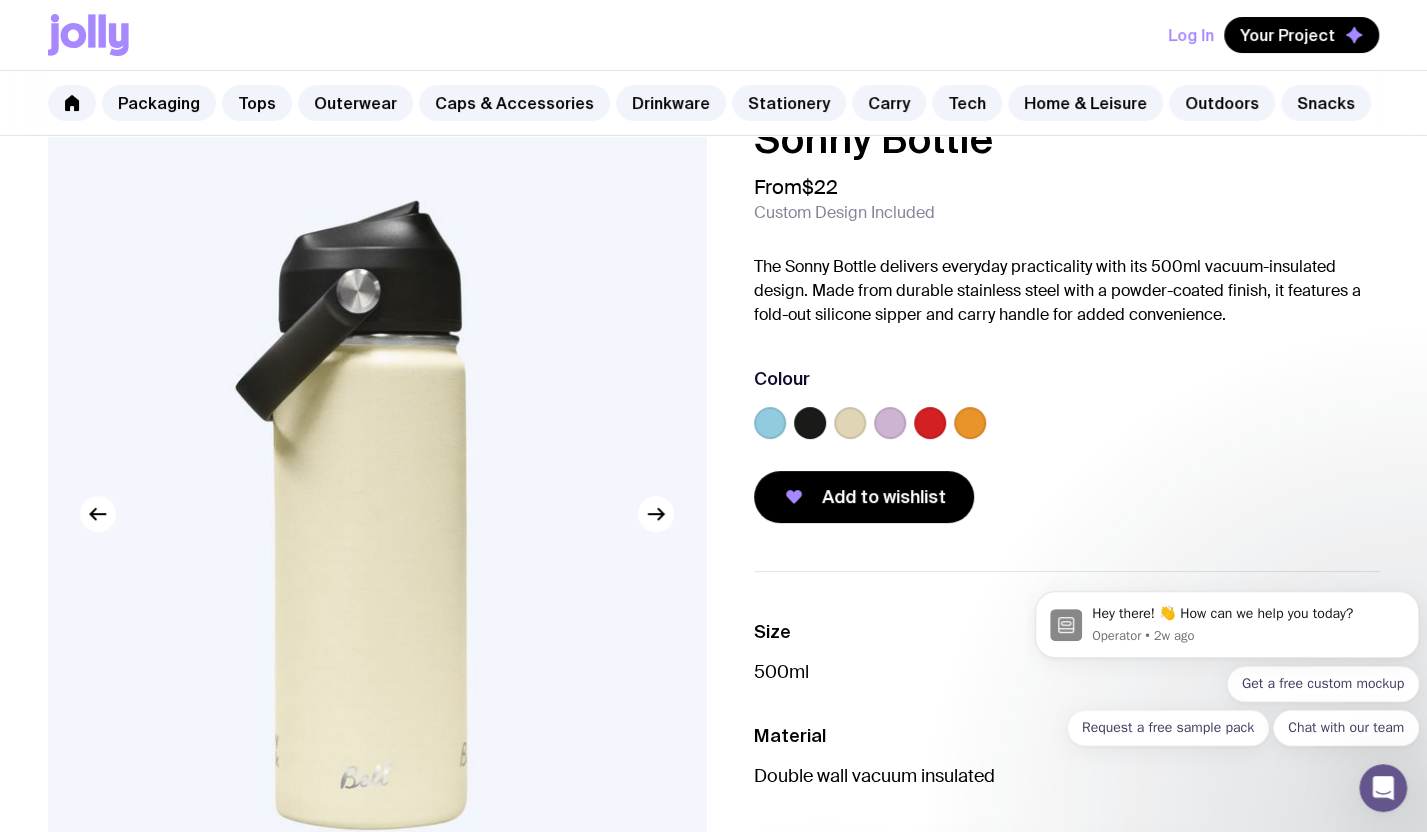 scroll, scrollTop: 0, scrollLeft: 0, axis: both 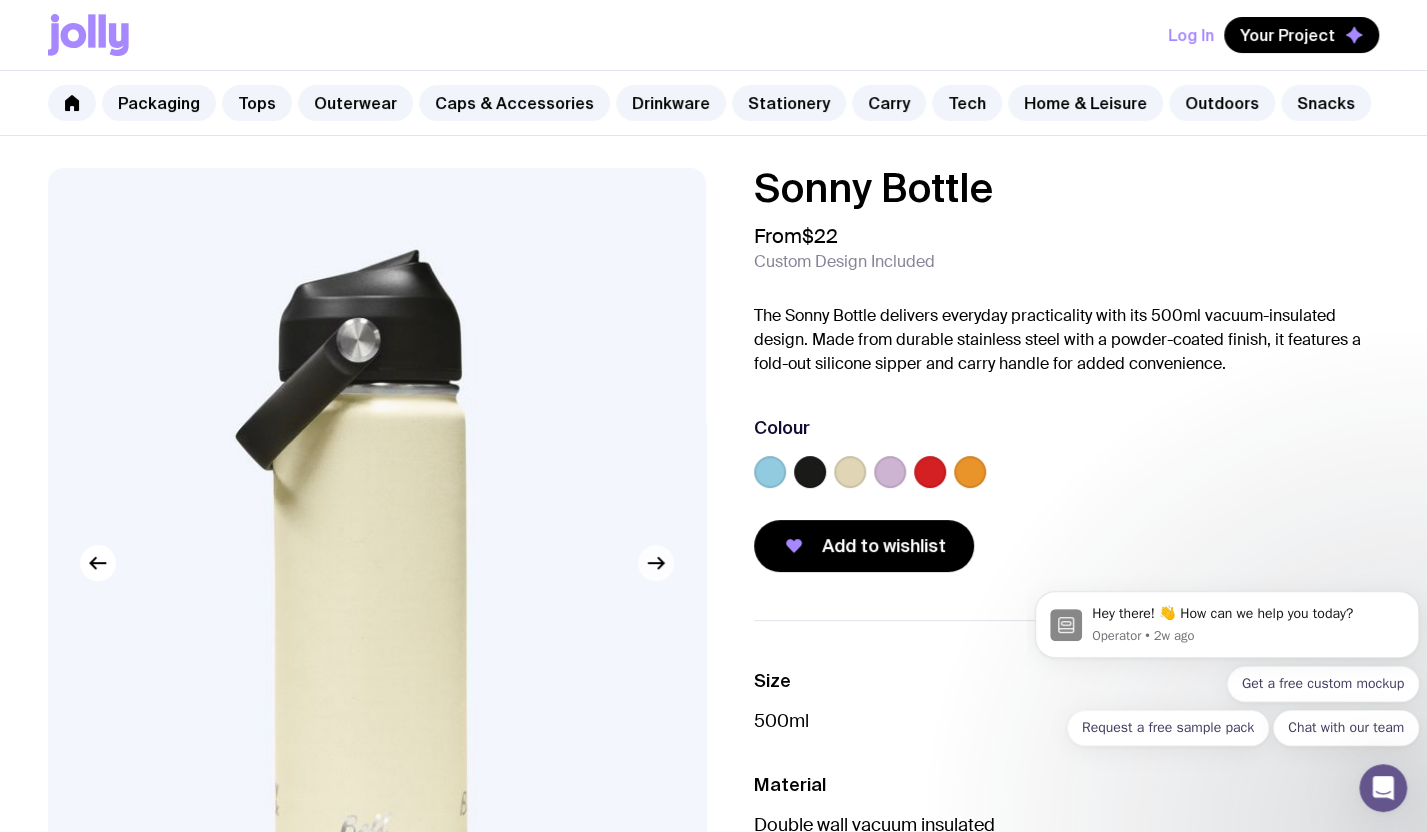 click at bounding box center [656, 563] 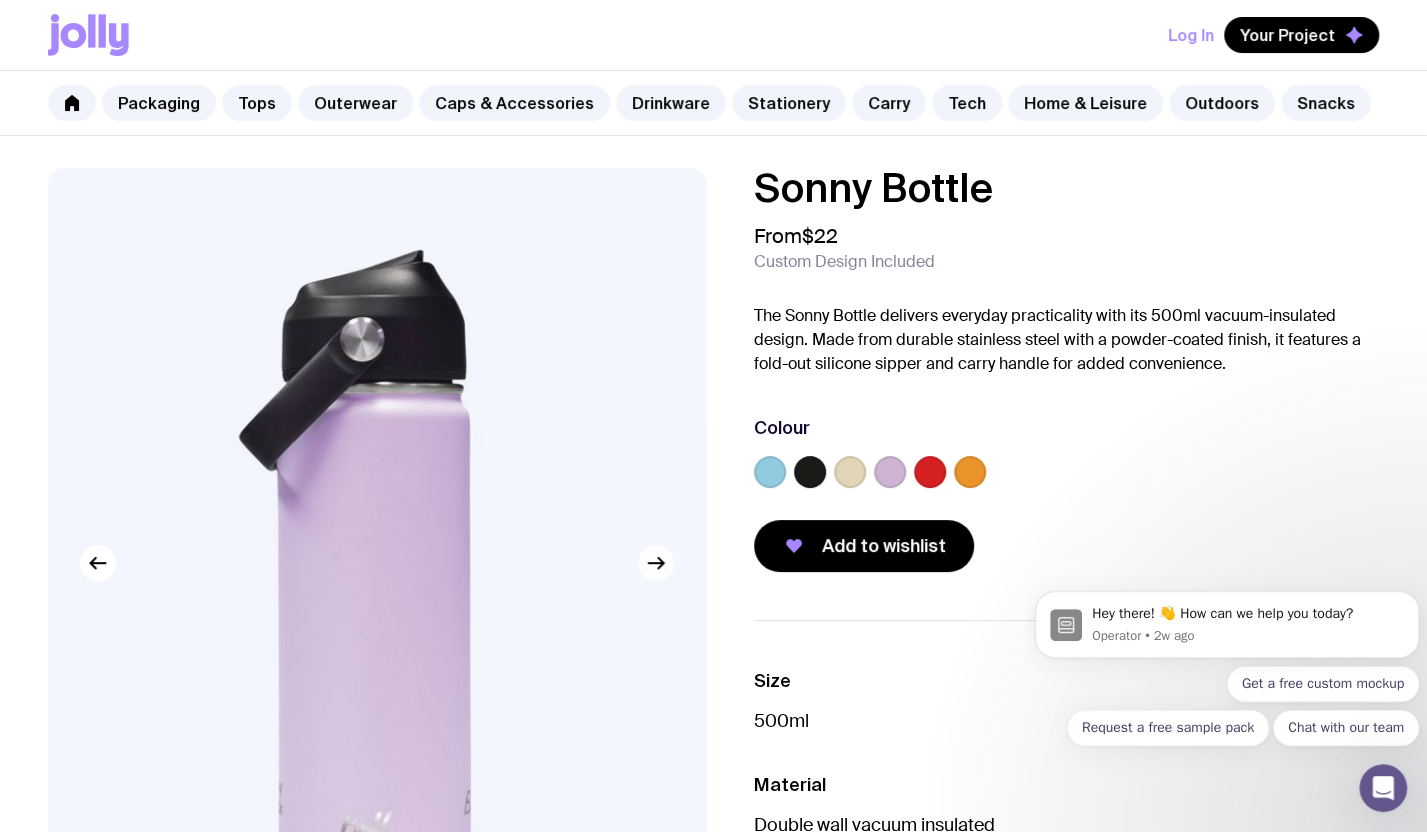 click at bounding box center [656, 563] 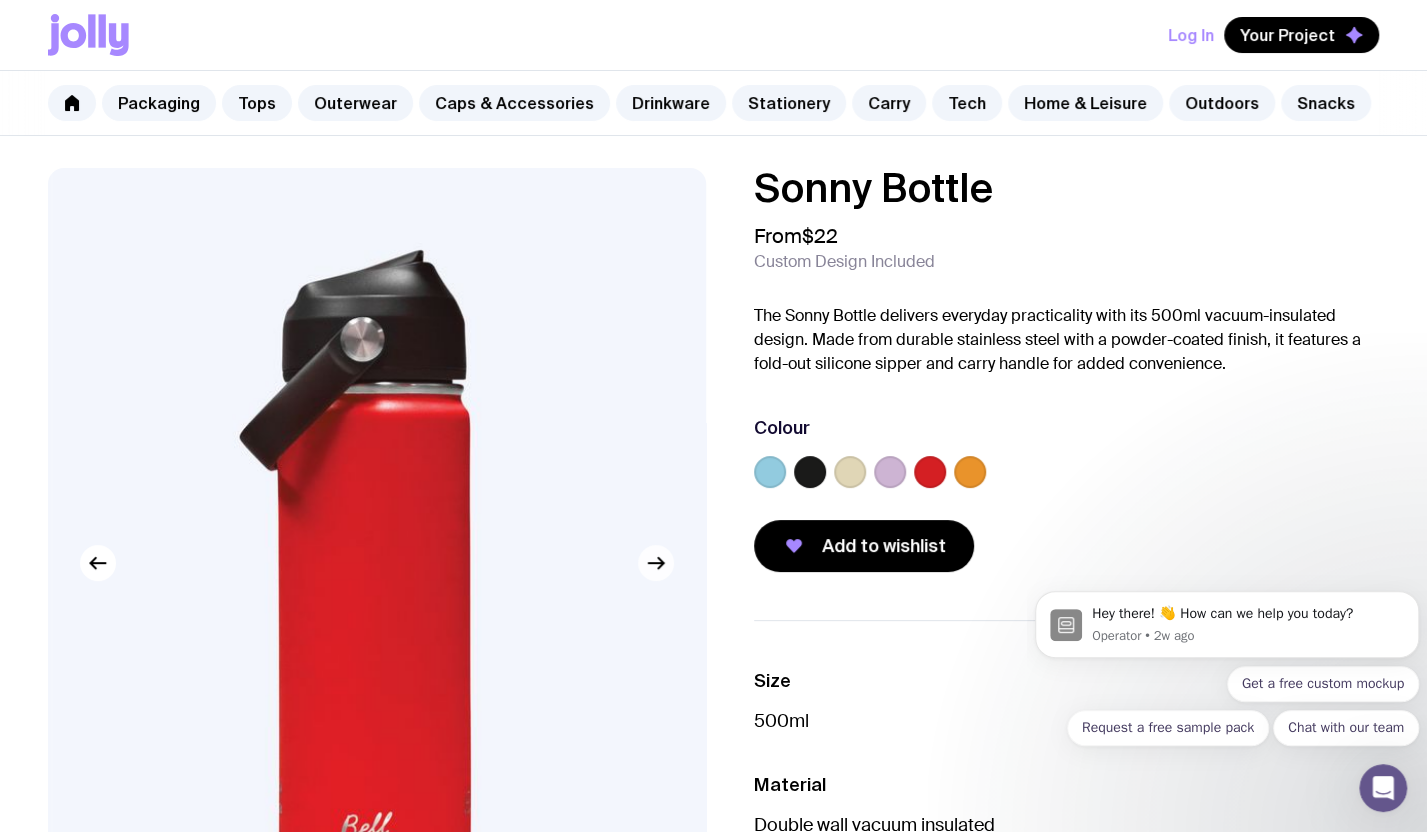 click at bounding box center [656, 563] 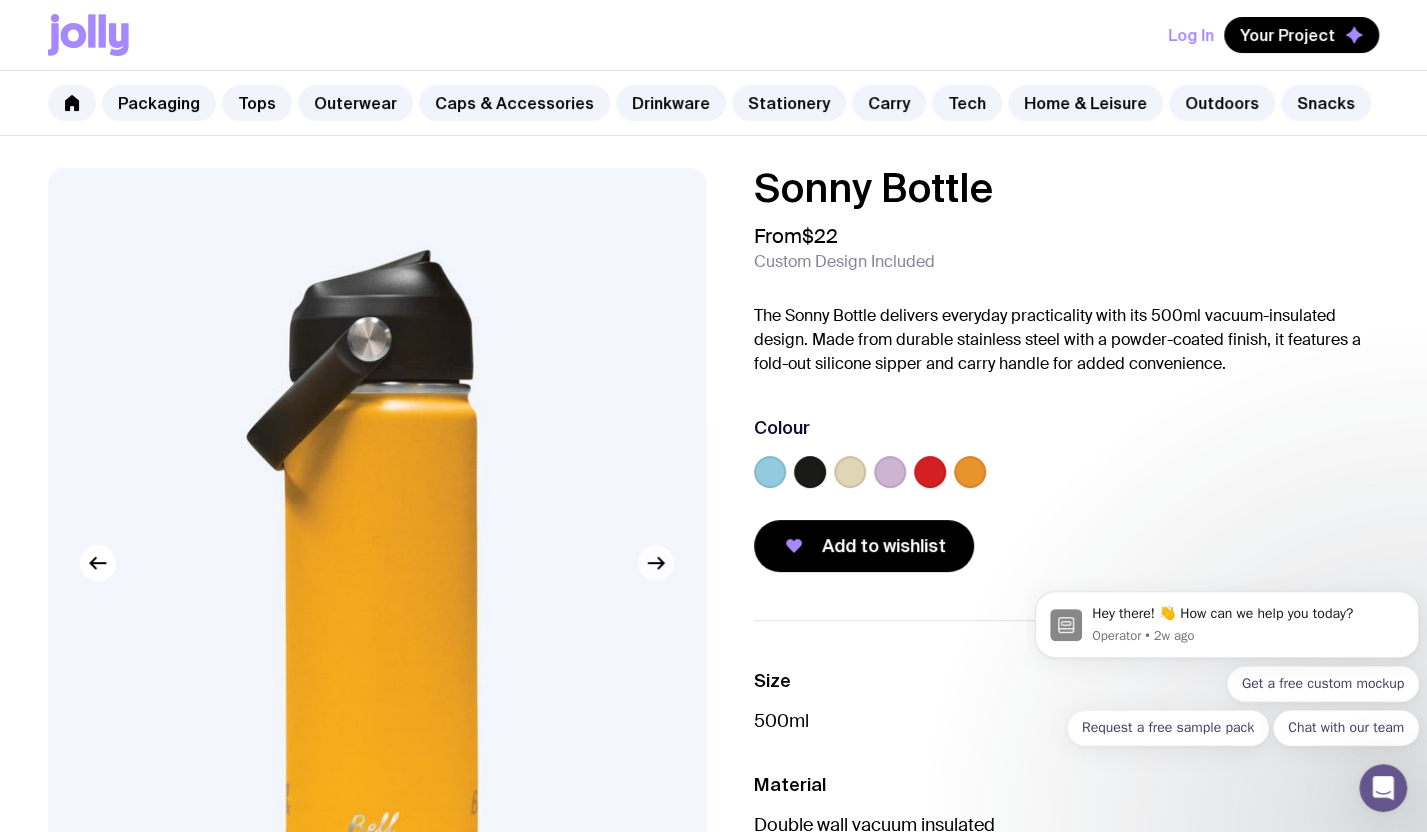 click at bounding box center [656, 563] 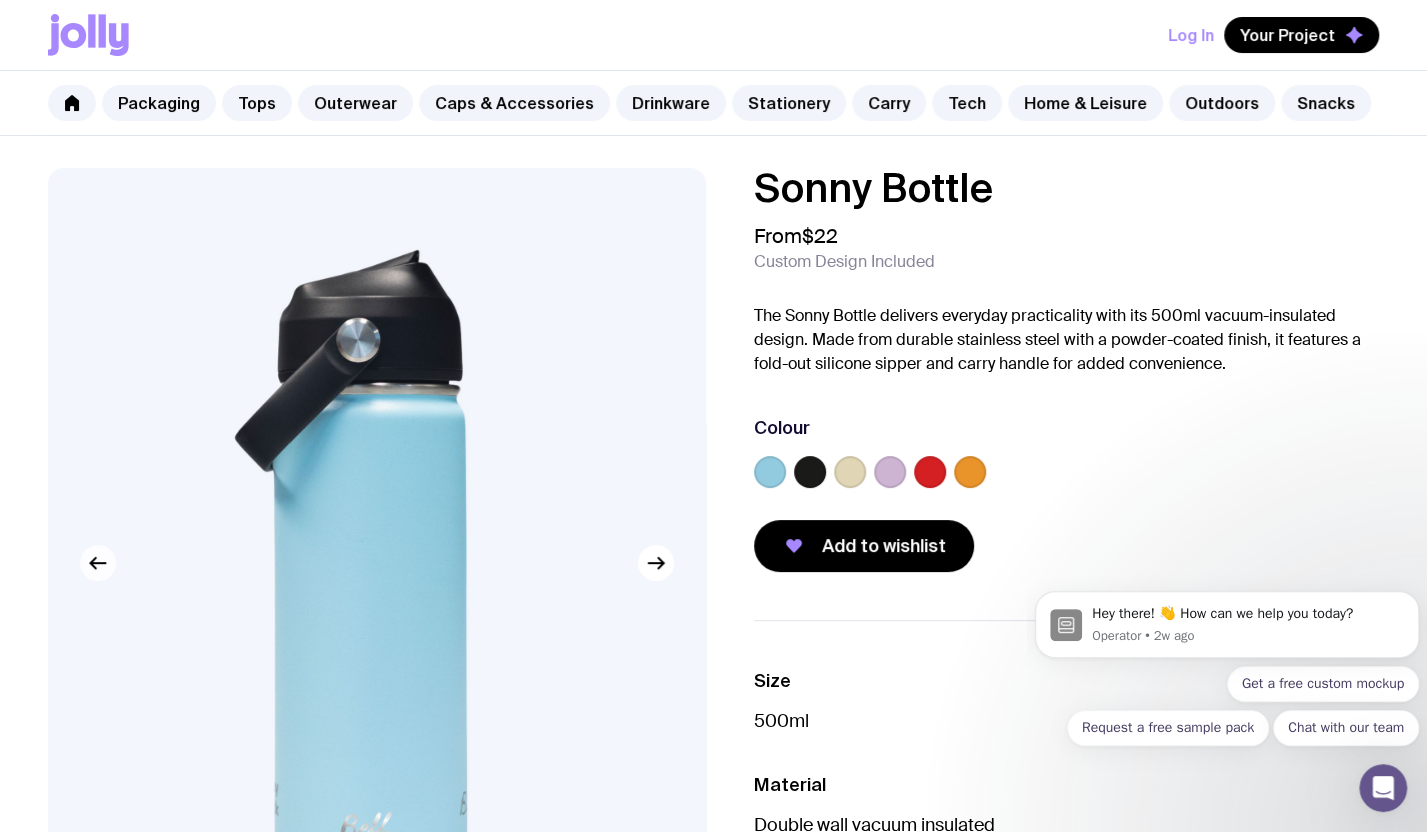 click 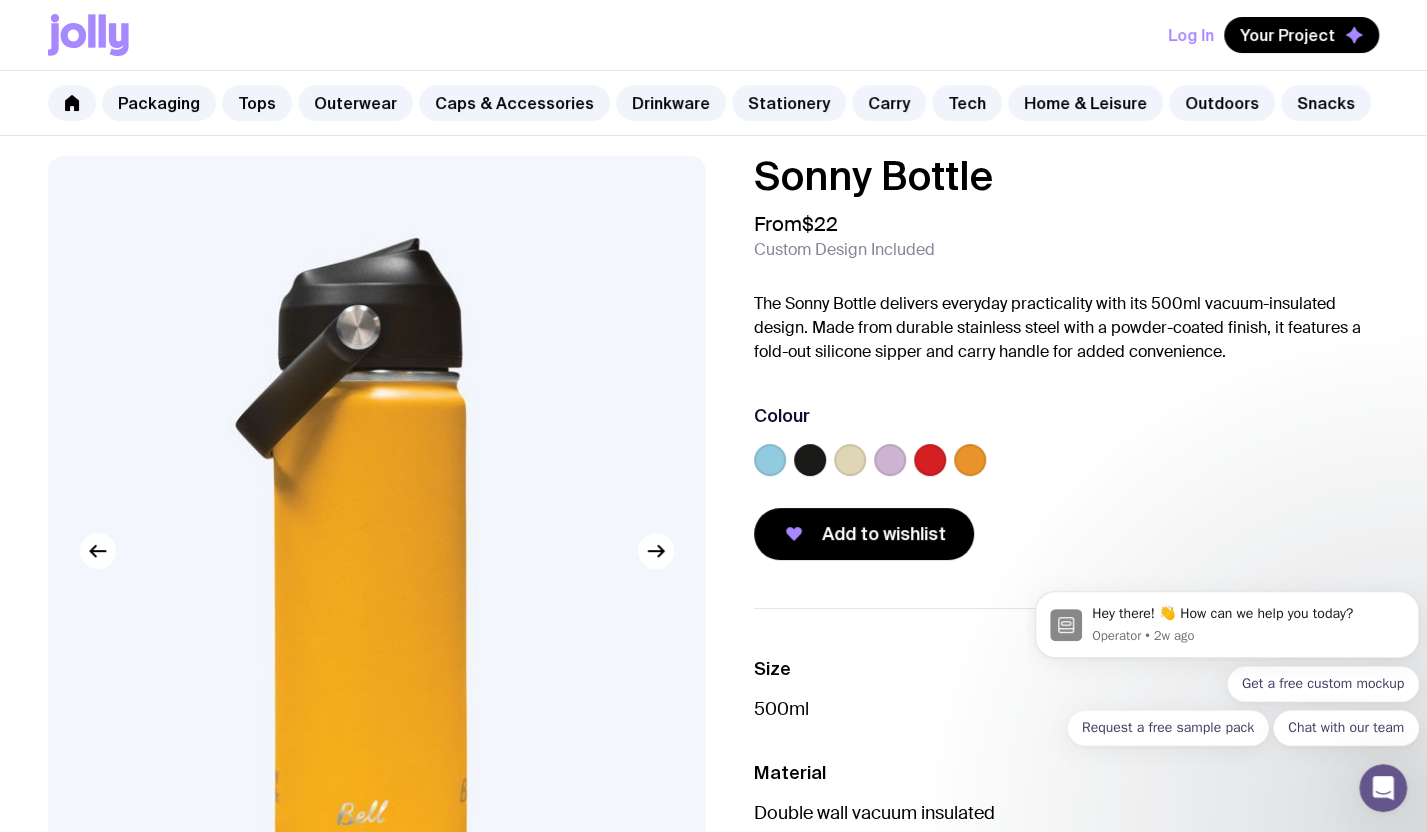 scroll, scrollTop: 0, scrollLeft: 0, axis: both 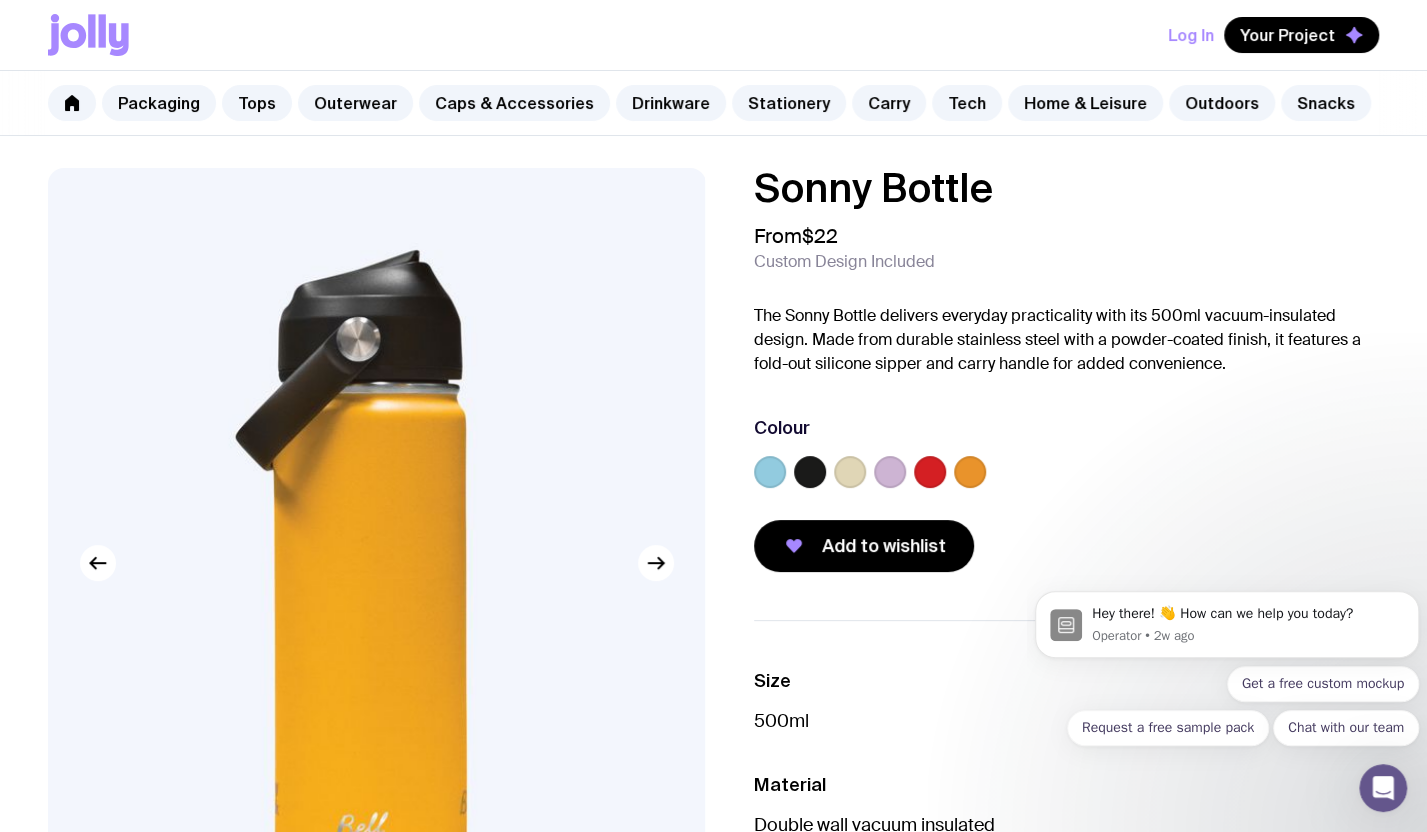 click 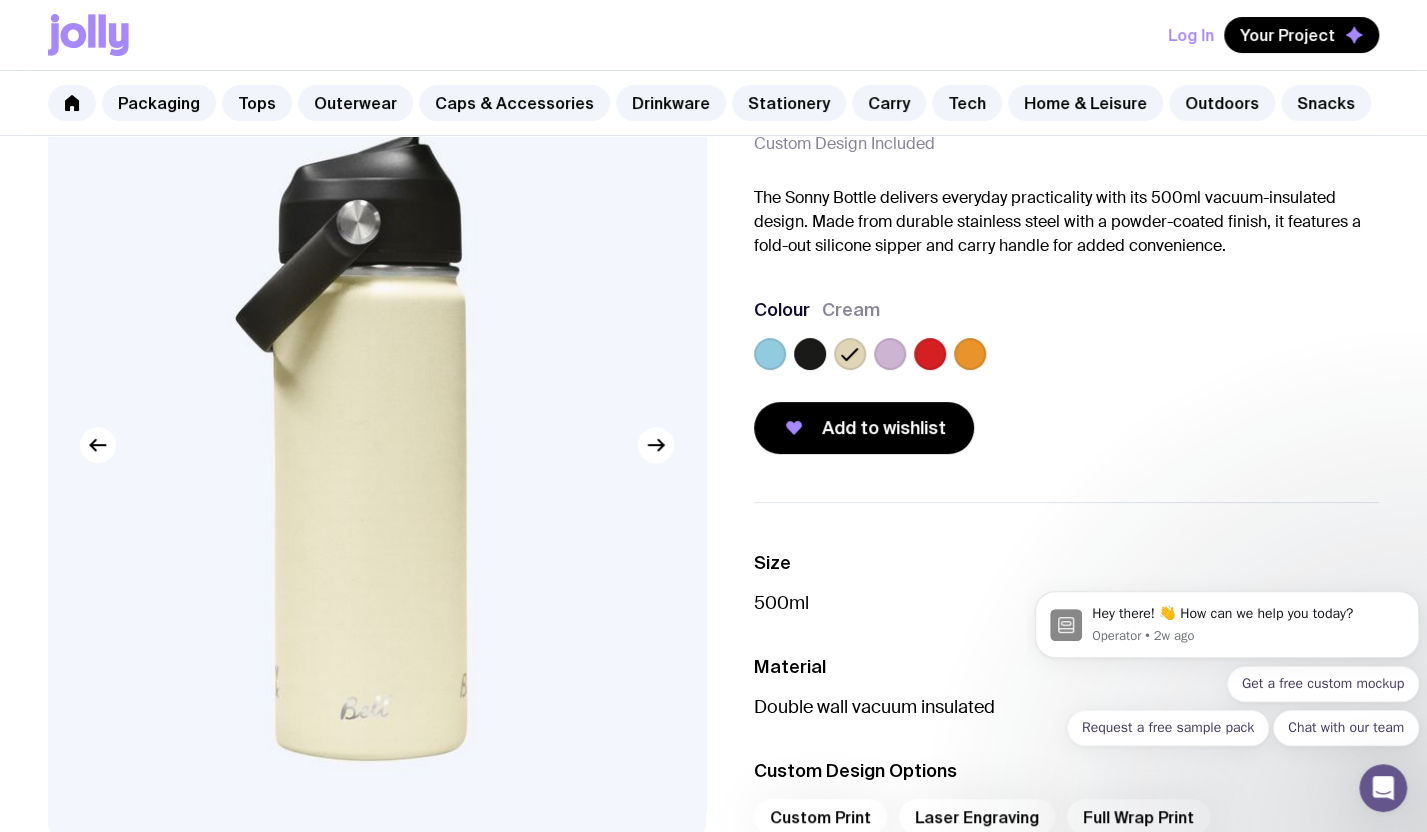 scroll, scrollTop: 100, scrollLeft: 0, axis: vertical 